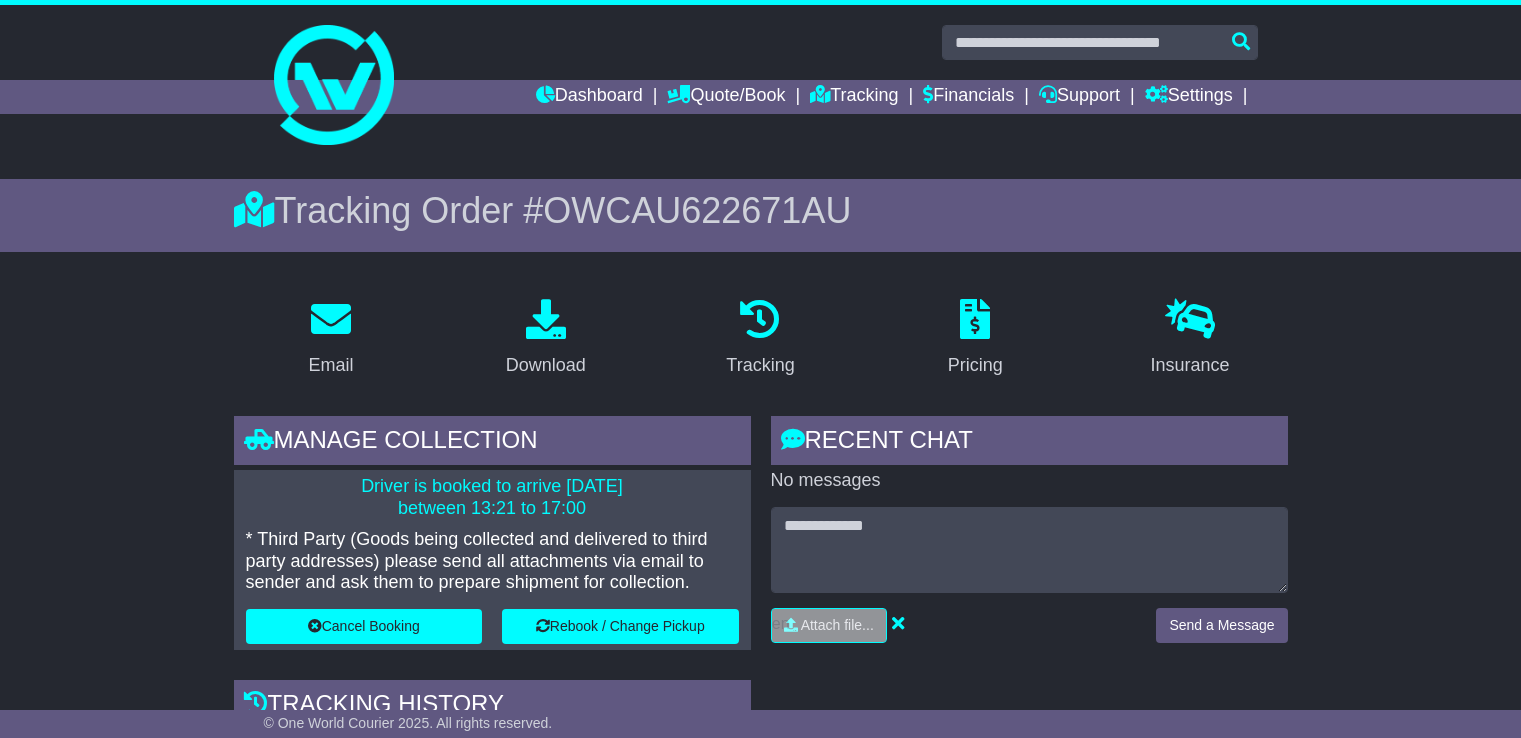 scroll, scrollTop: 0, scrollLeft: 0, axis: both 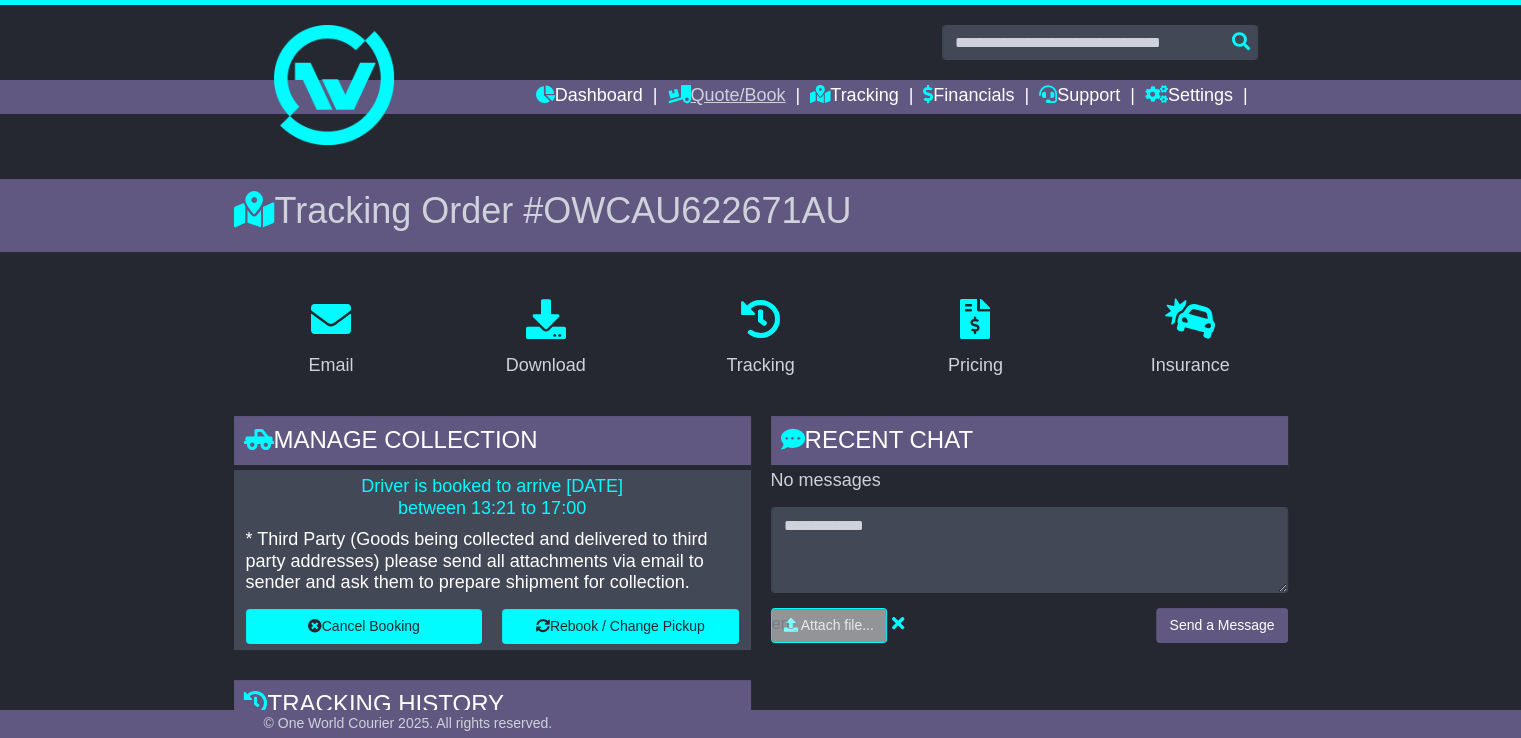 click on "Quote/Book" at bounding box center [726, 97] 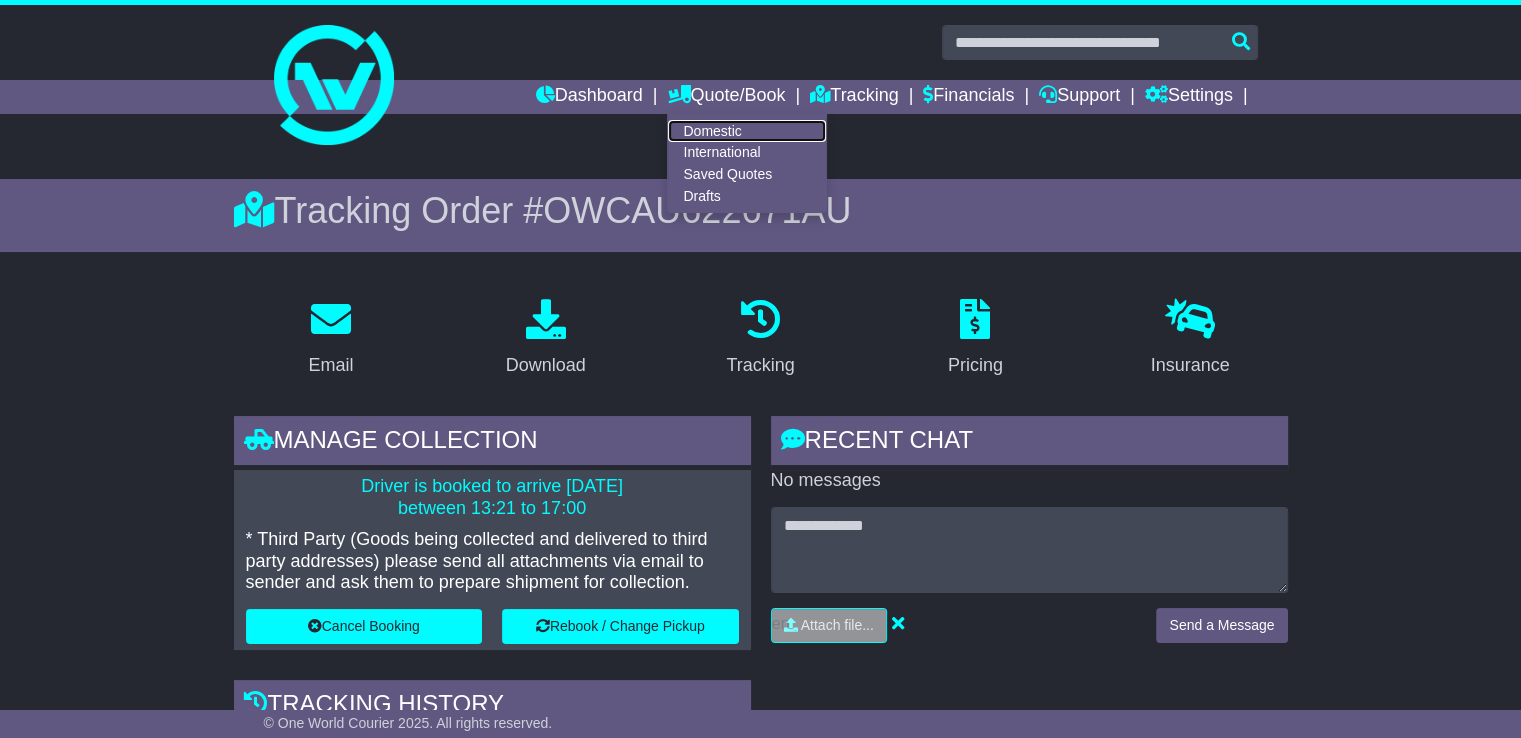 click on "Domestic" at bounding box center [747, 131] 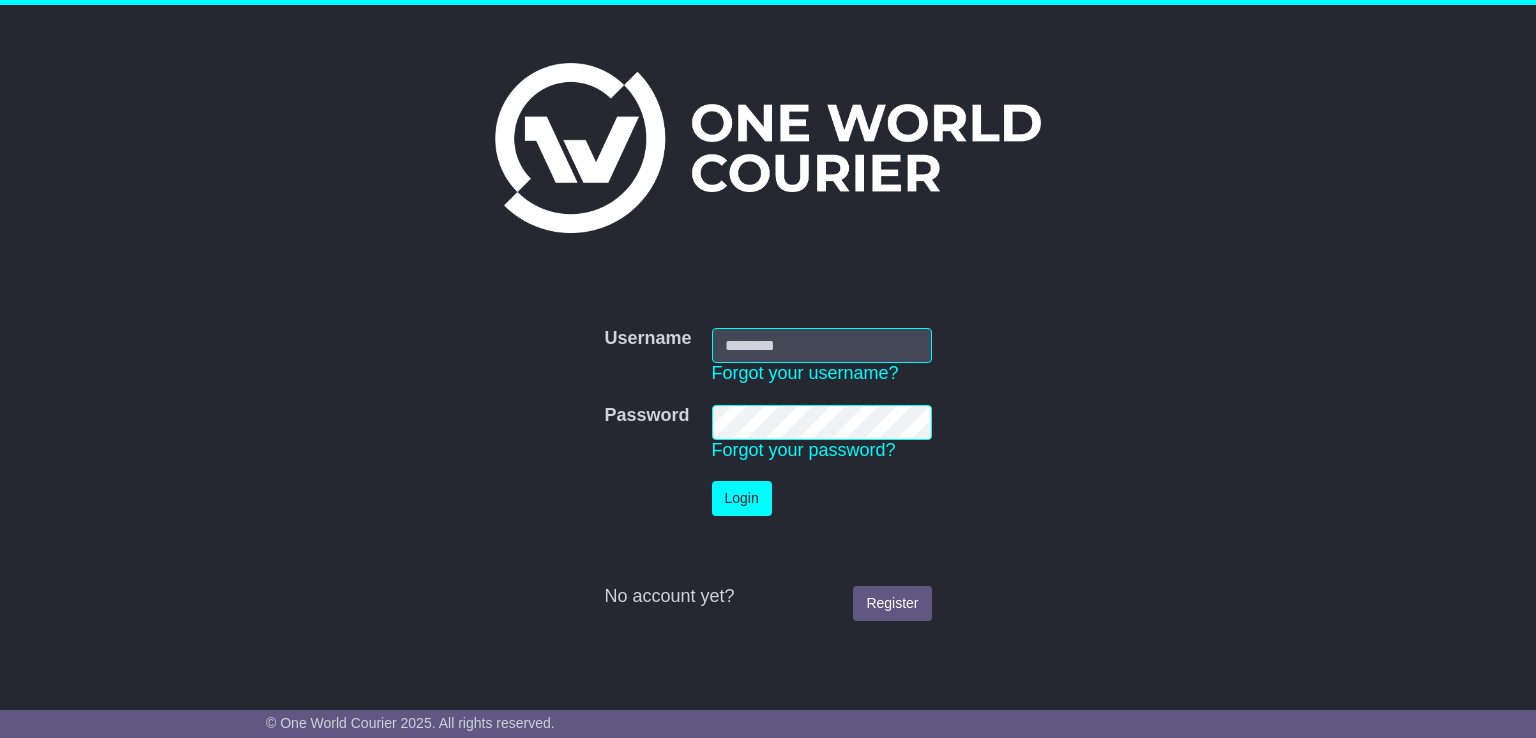 scroll, scrollTop: 0, scrollLeft: 0, axis: both 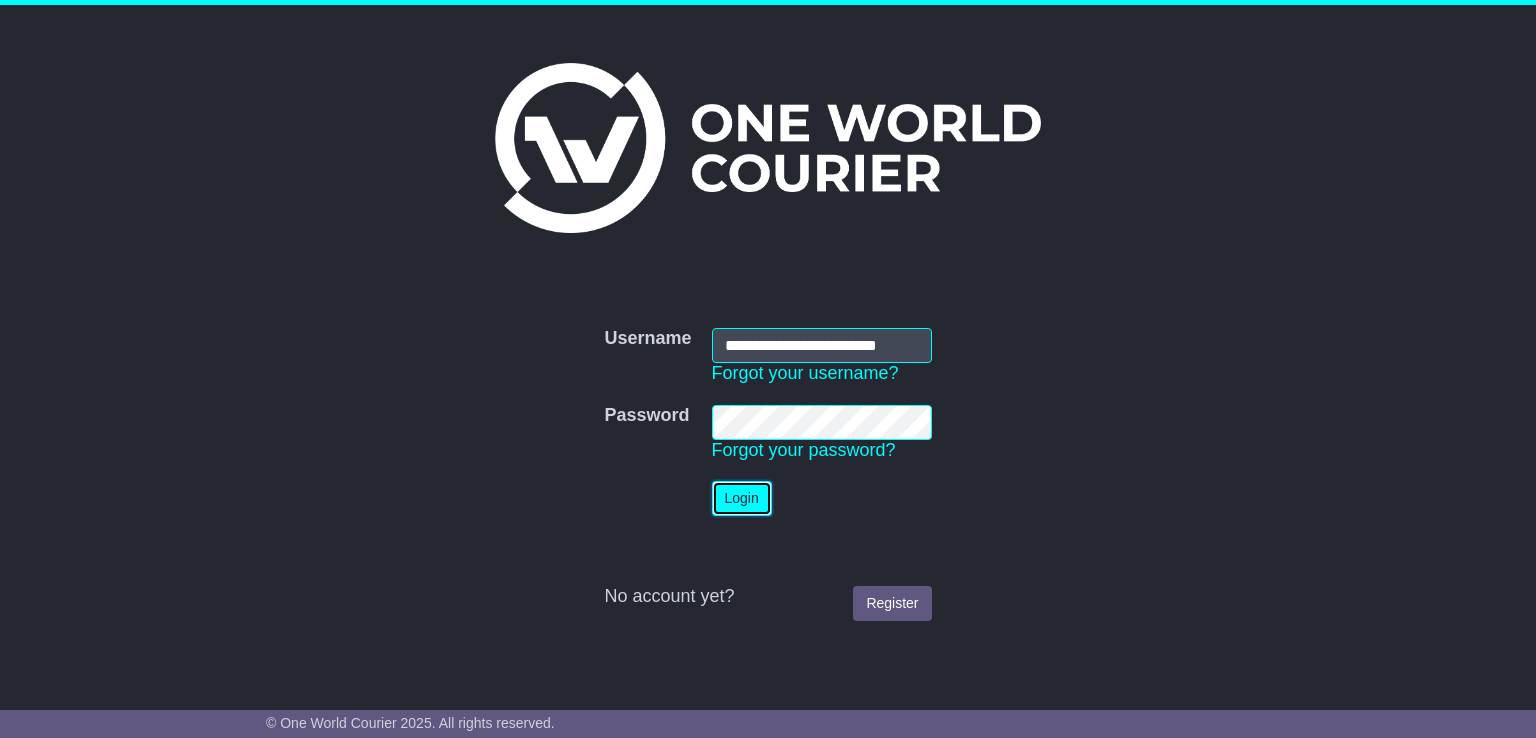 click on "Login" at bounding box center (742, 498) 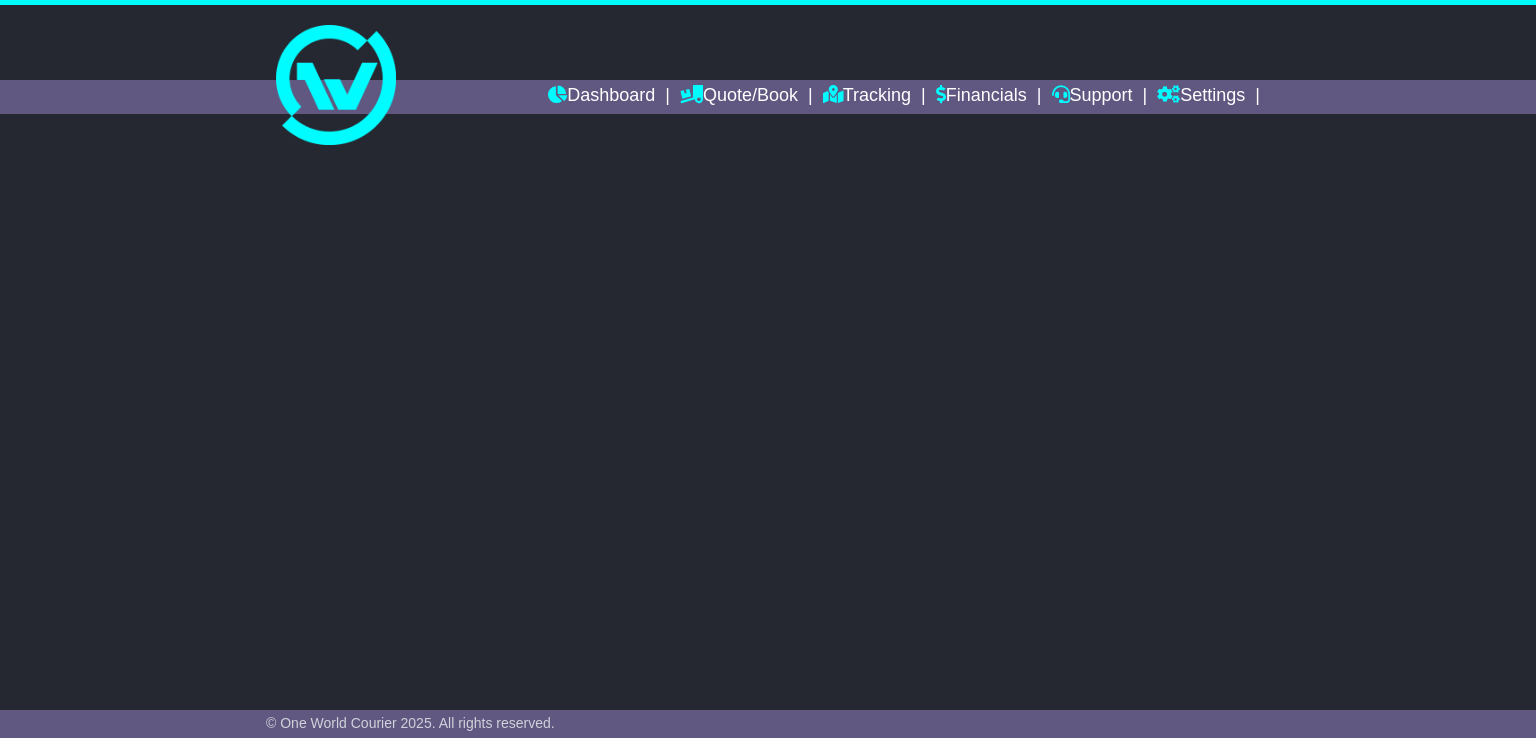 scroll, scrollTop: 0, scrollLeft: 0, axis: both 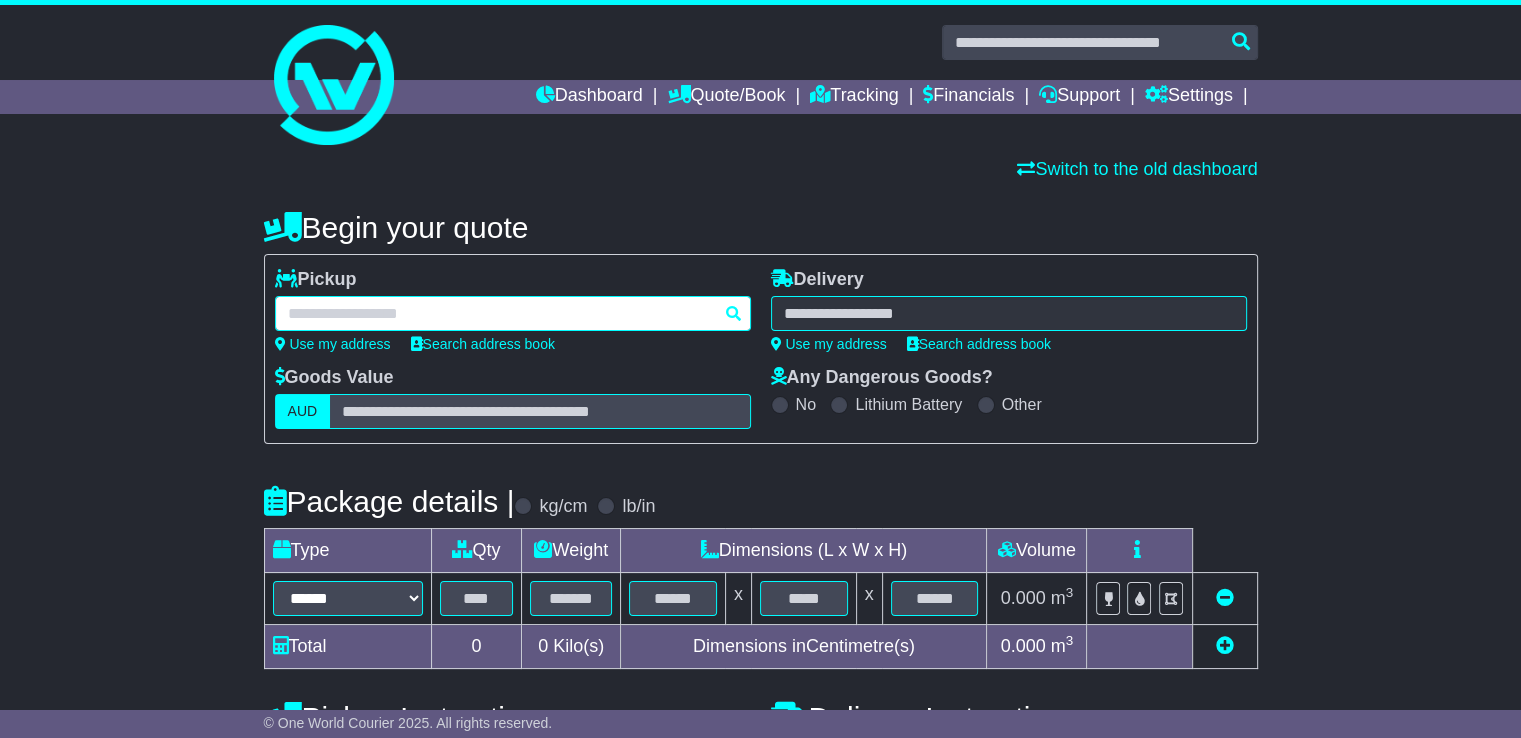 click at bounding box center (513, 313) 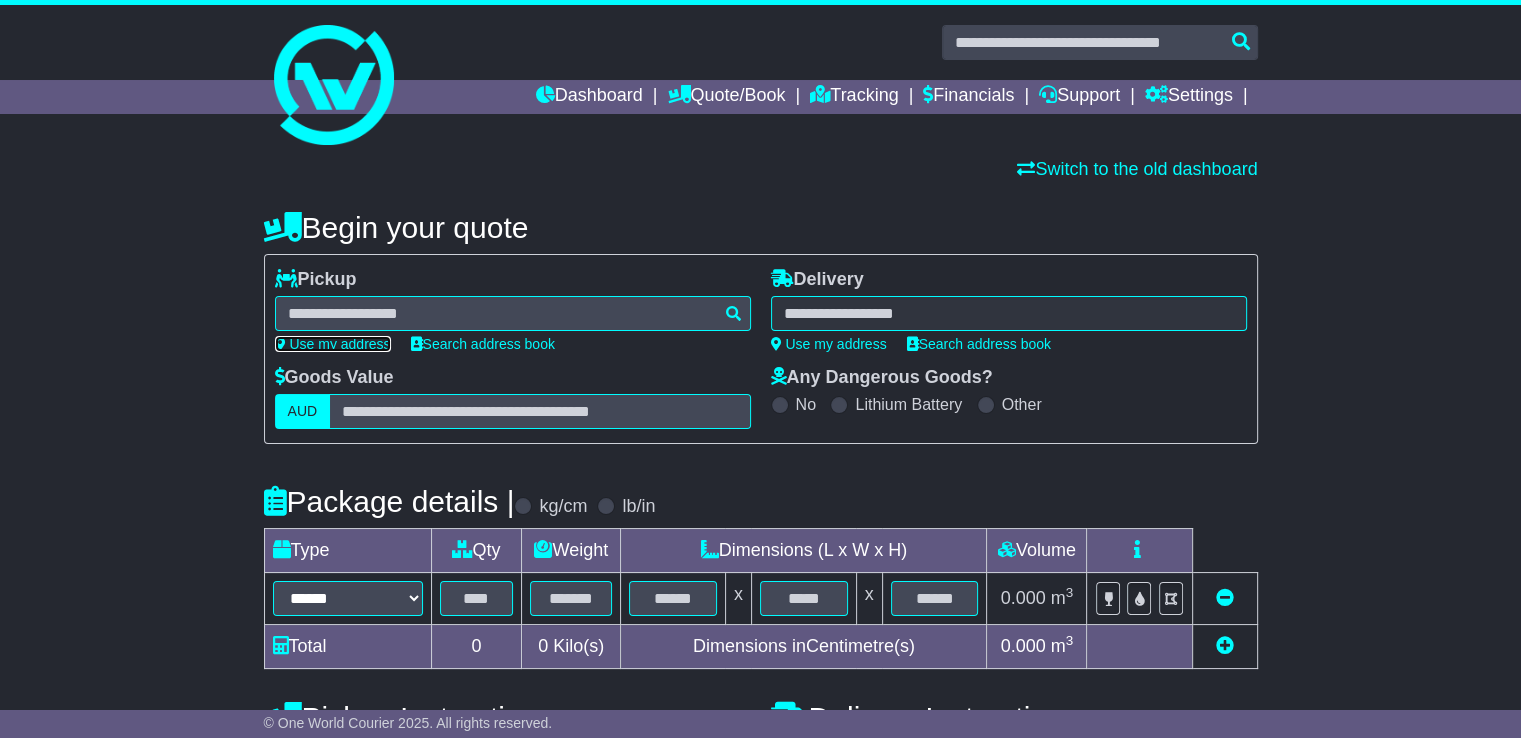 click on "Use my address" at bounding box center (333, 344) 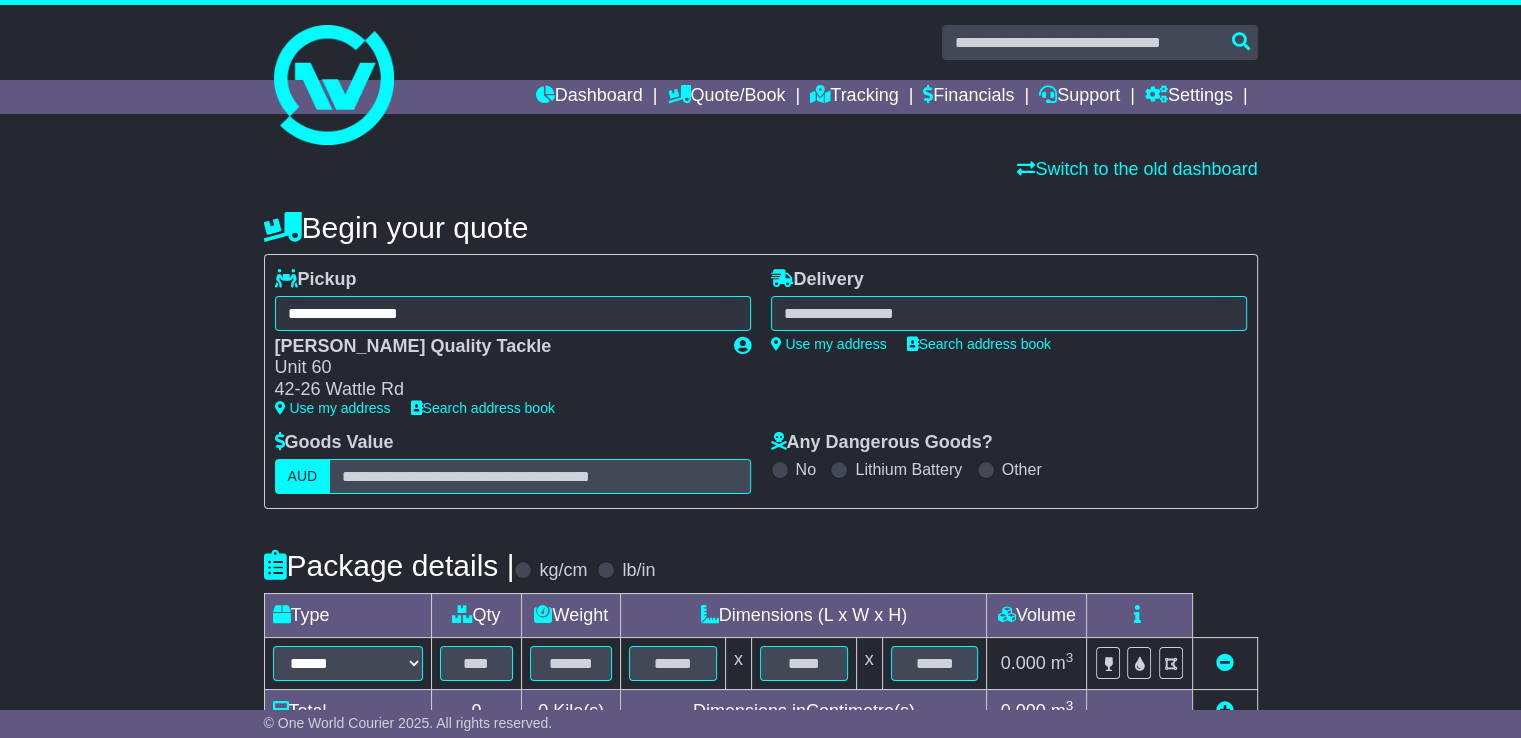 click at bounding box center [1009, 313] 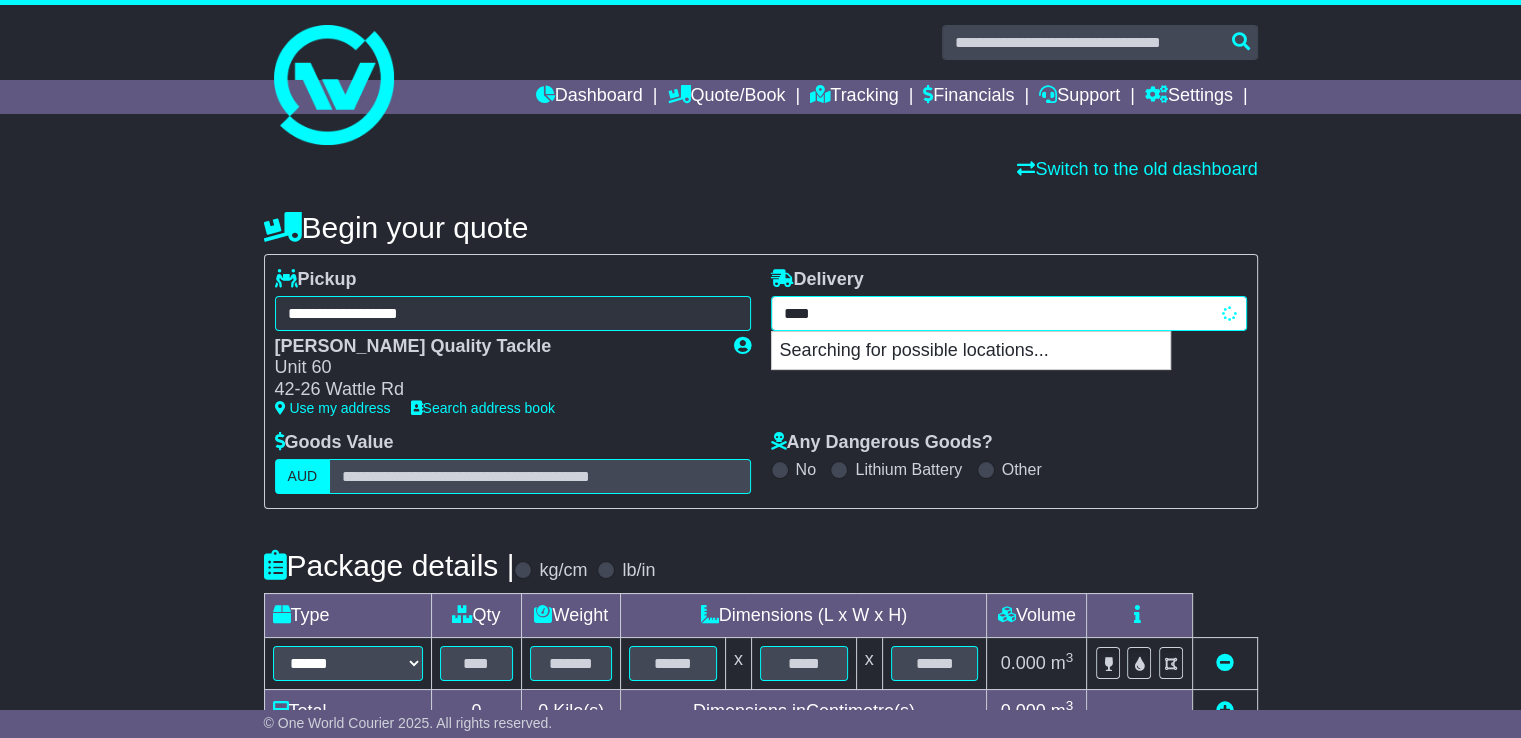 type on "*****" 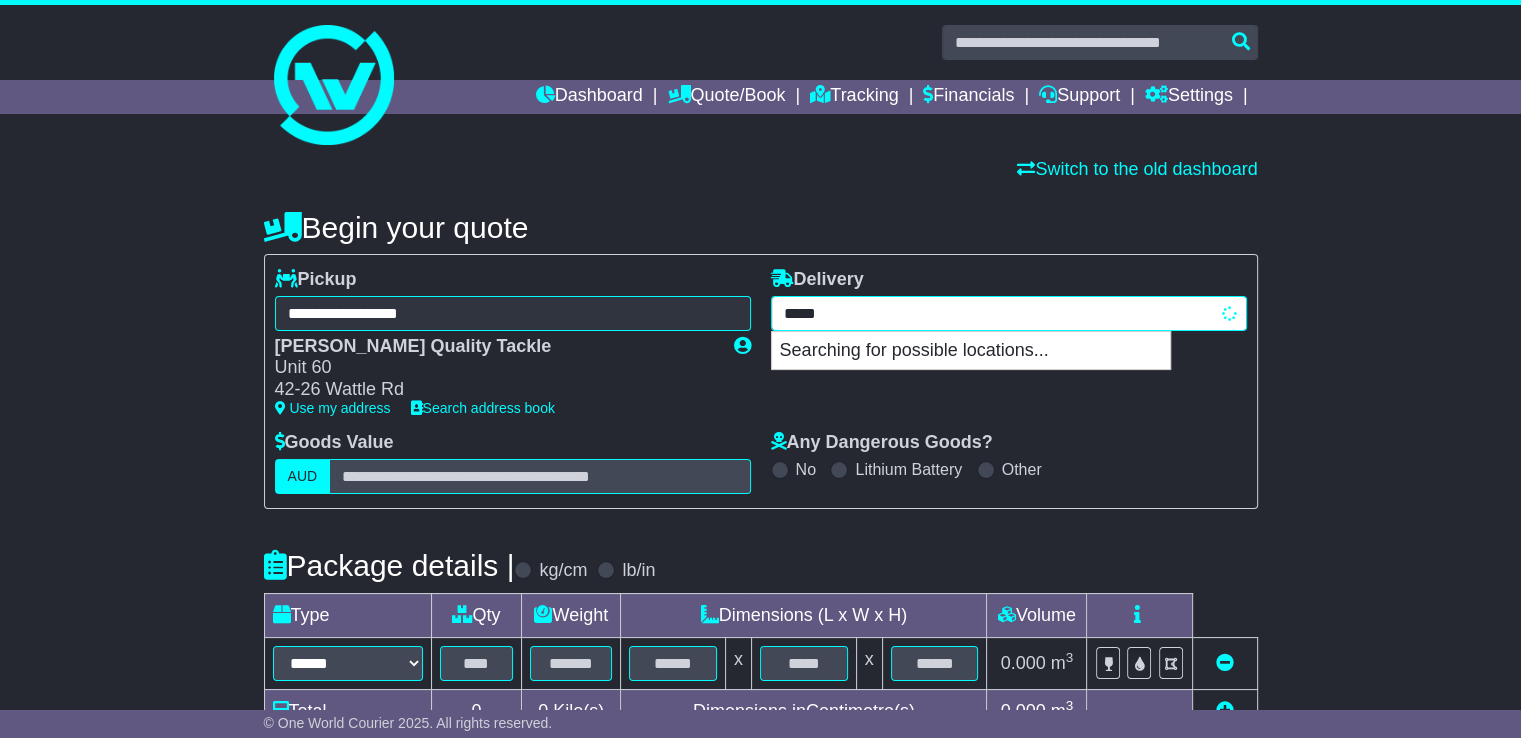 type on "********" 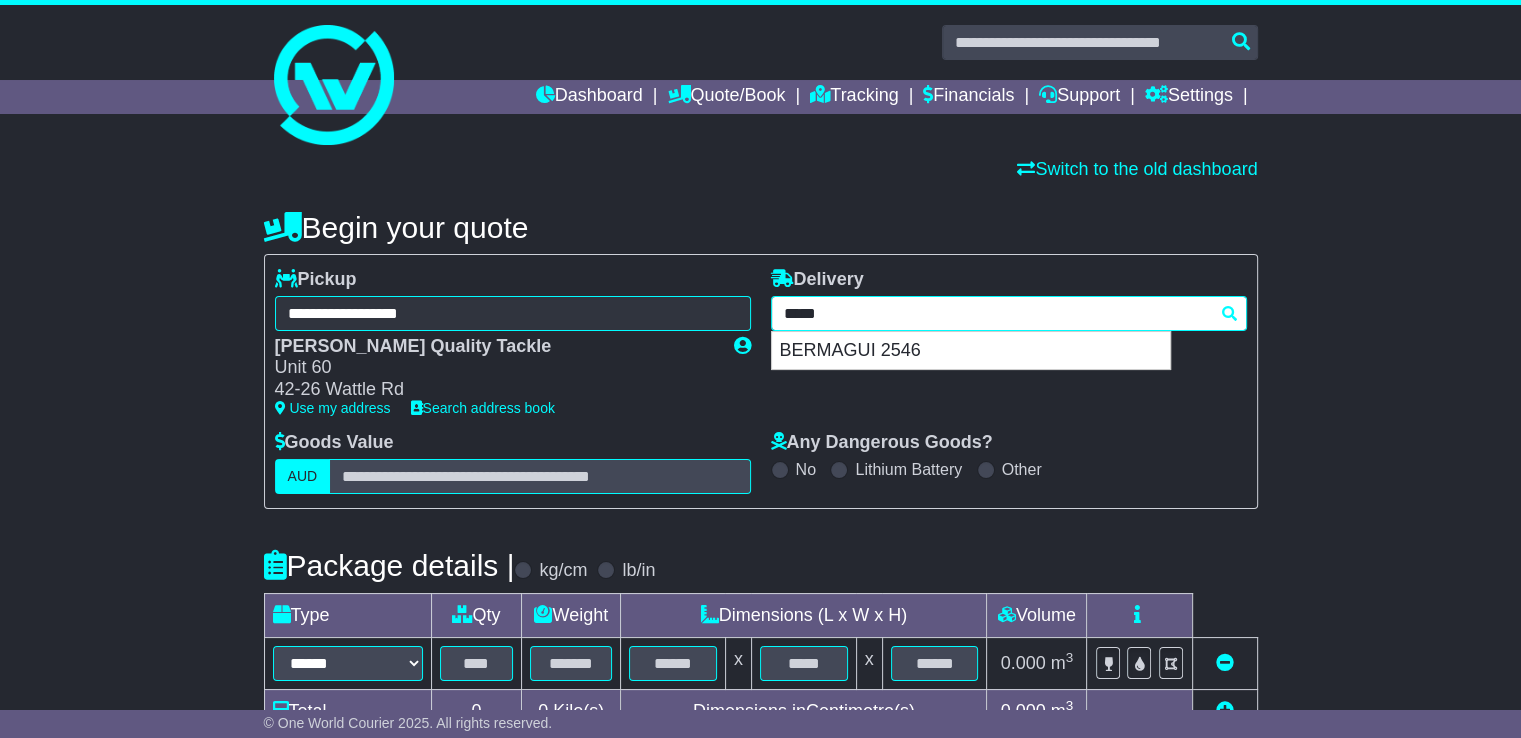 click on "BERMAGUI 2546" at bounding box center [971, 351] 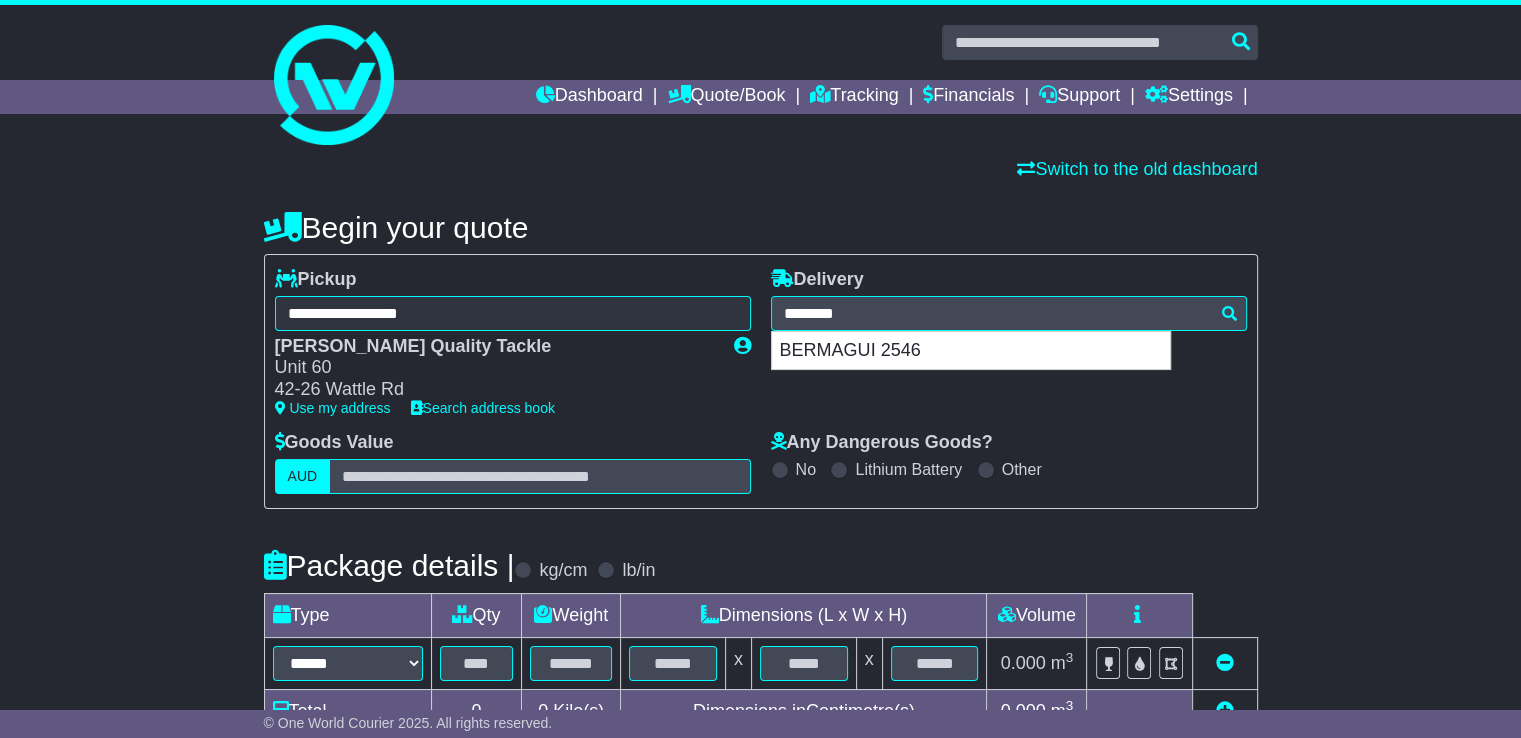 type on "**********" 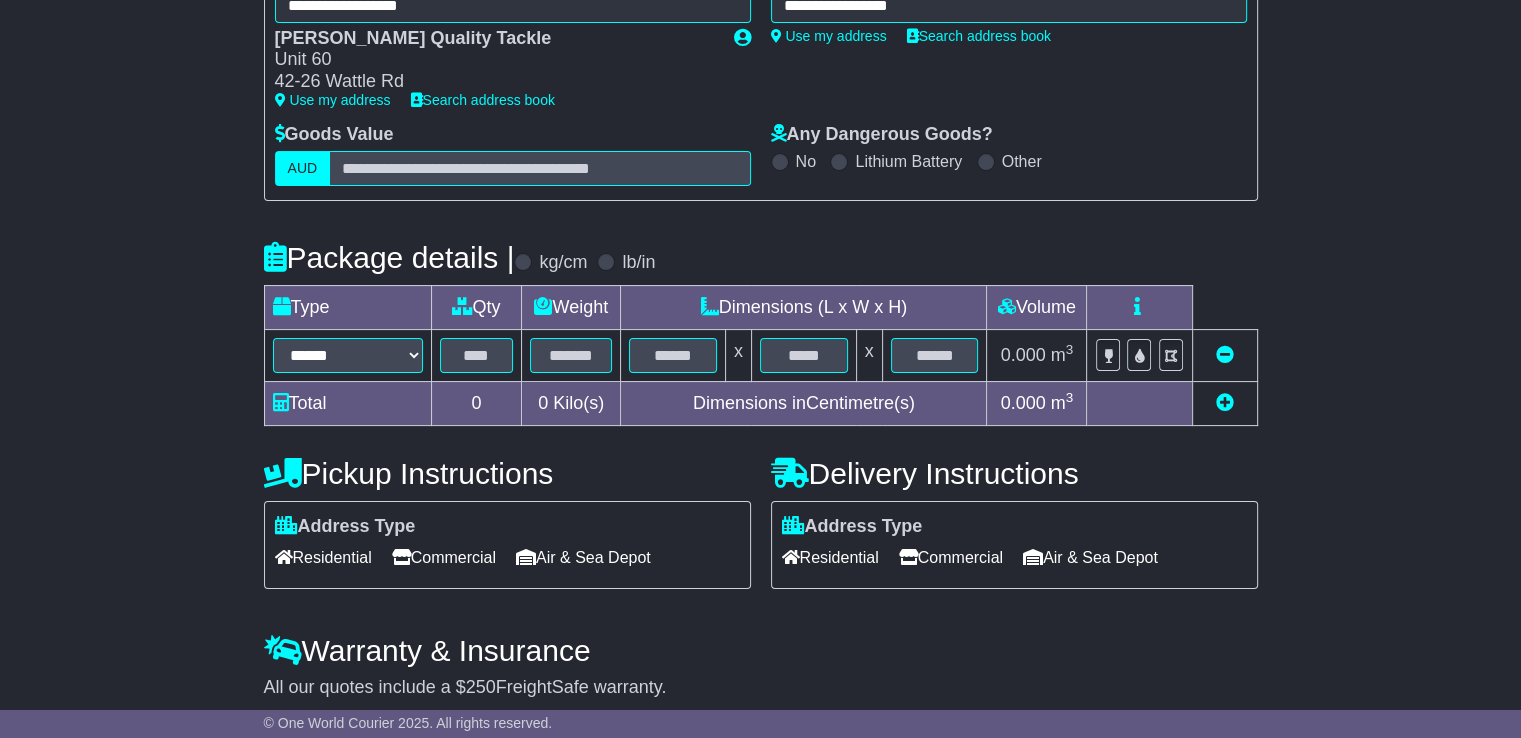 scroll, scrollTop: 382, scrollLeft: 0, axis: vertical 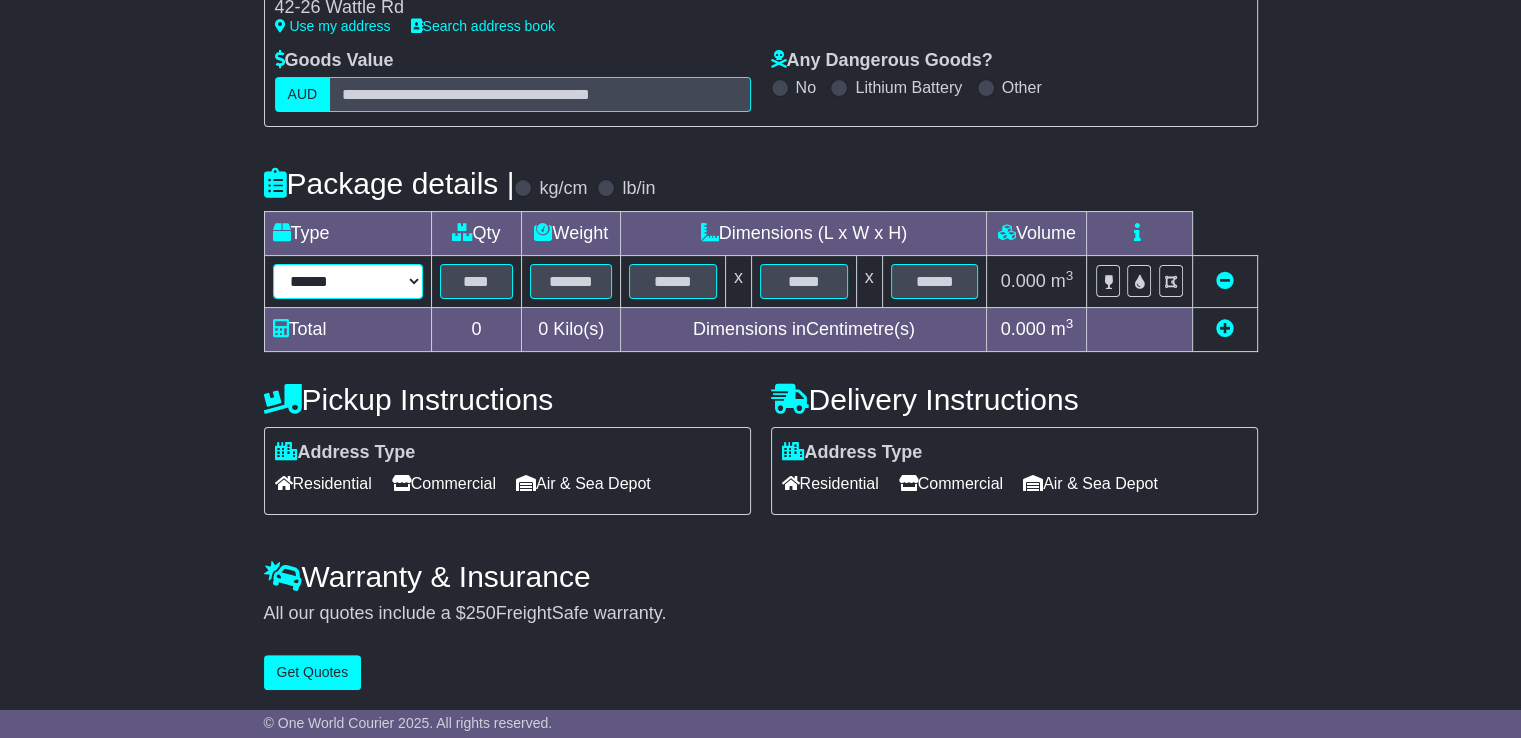 click on "****** ****** *** ******** ***** **** **** ****** *** *******" at bounding box center [348, 281] 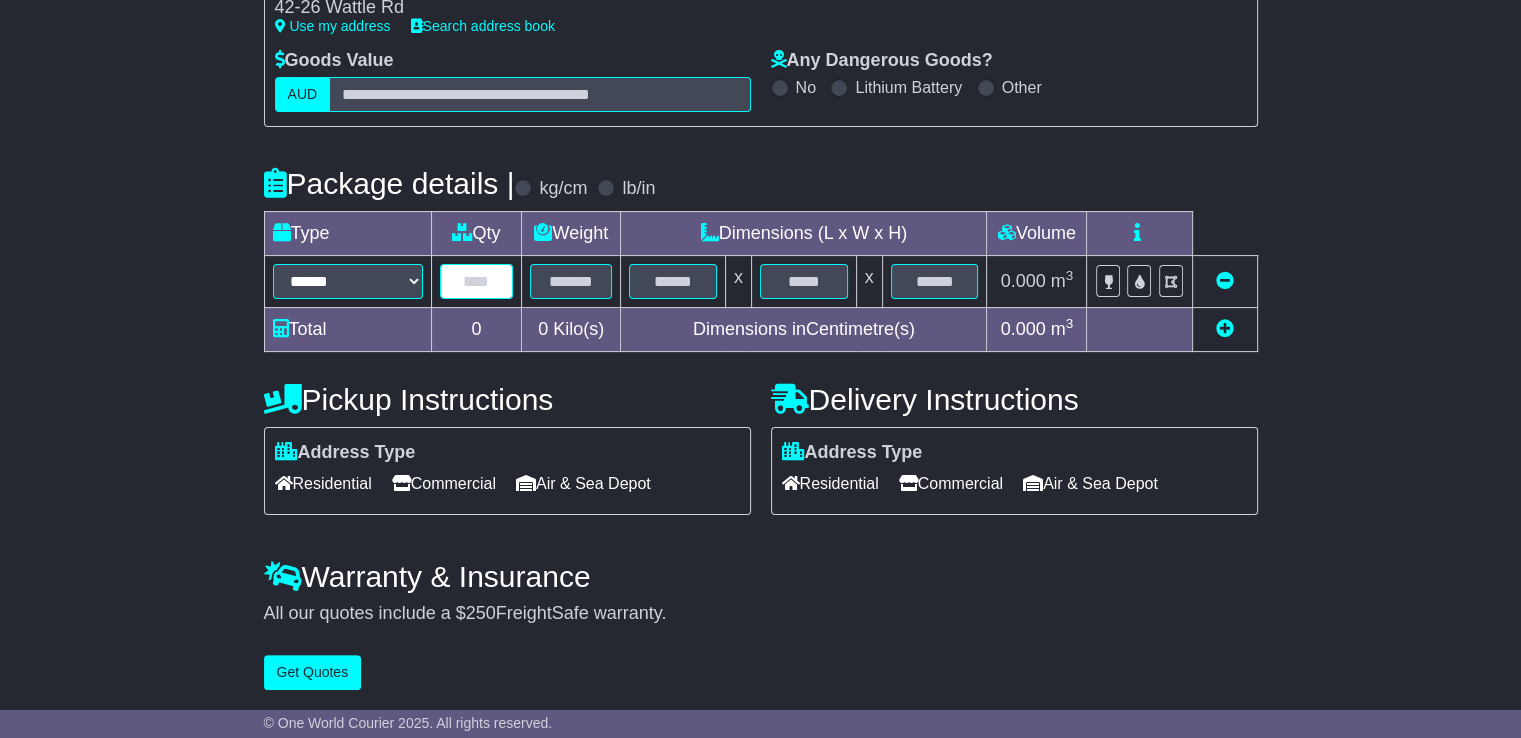 click at bounding box center [477, 281] 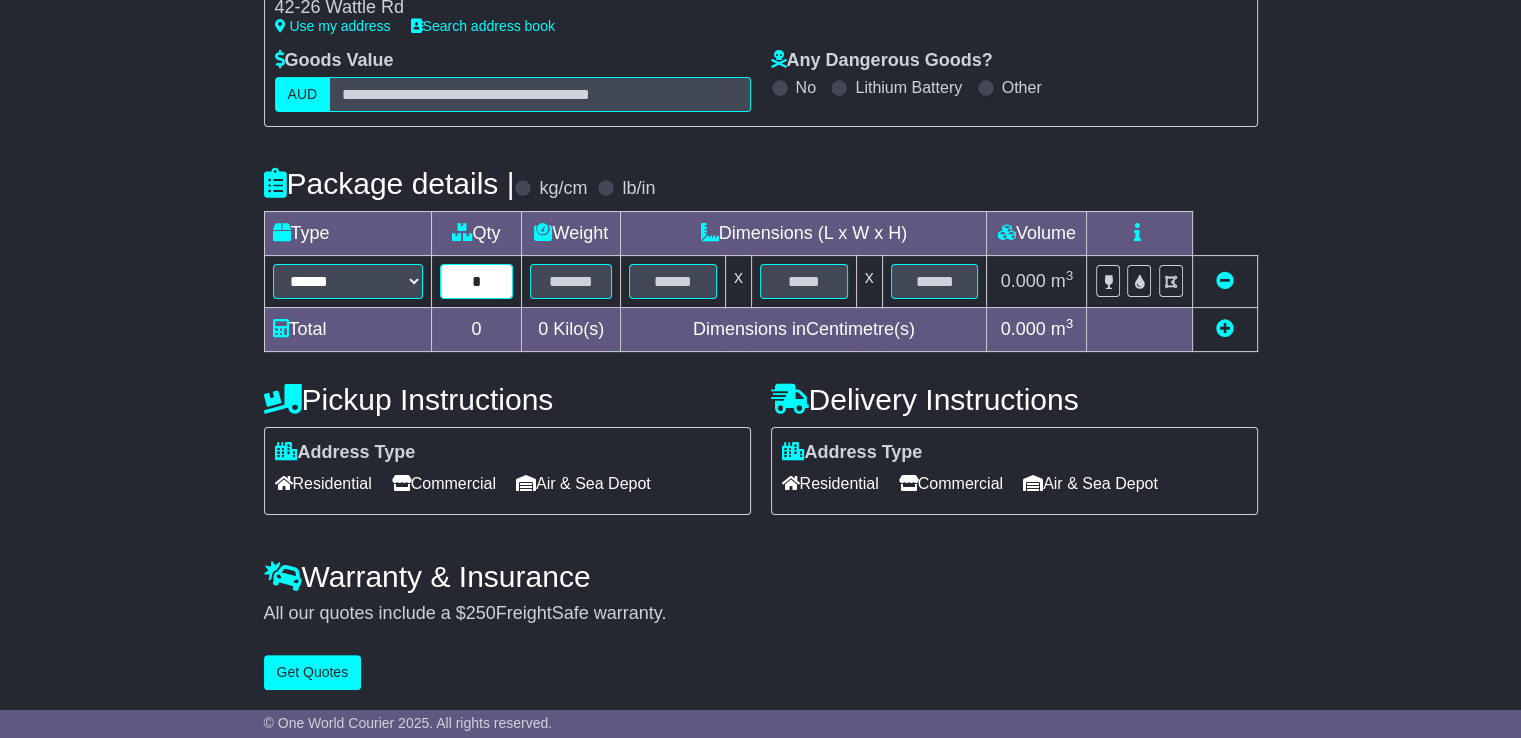 type on "*" 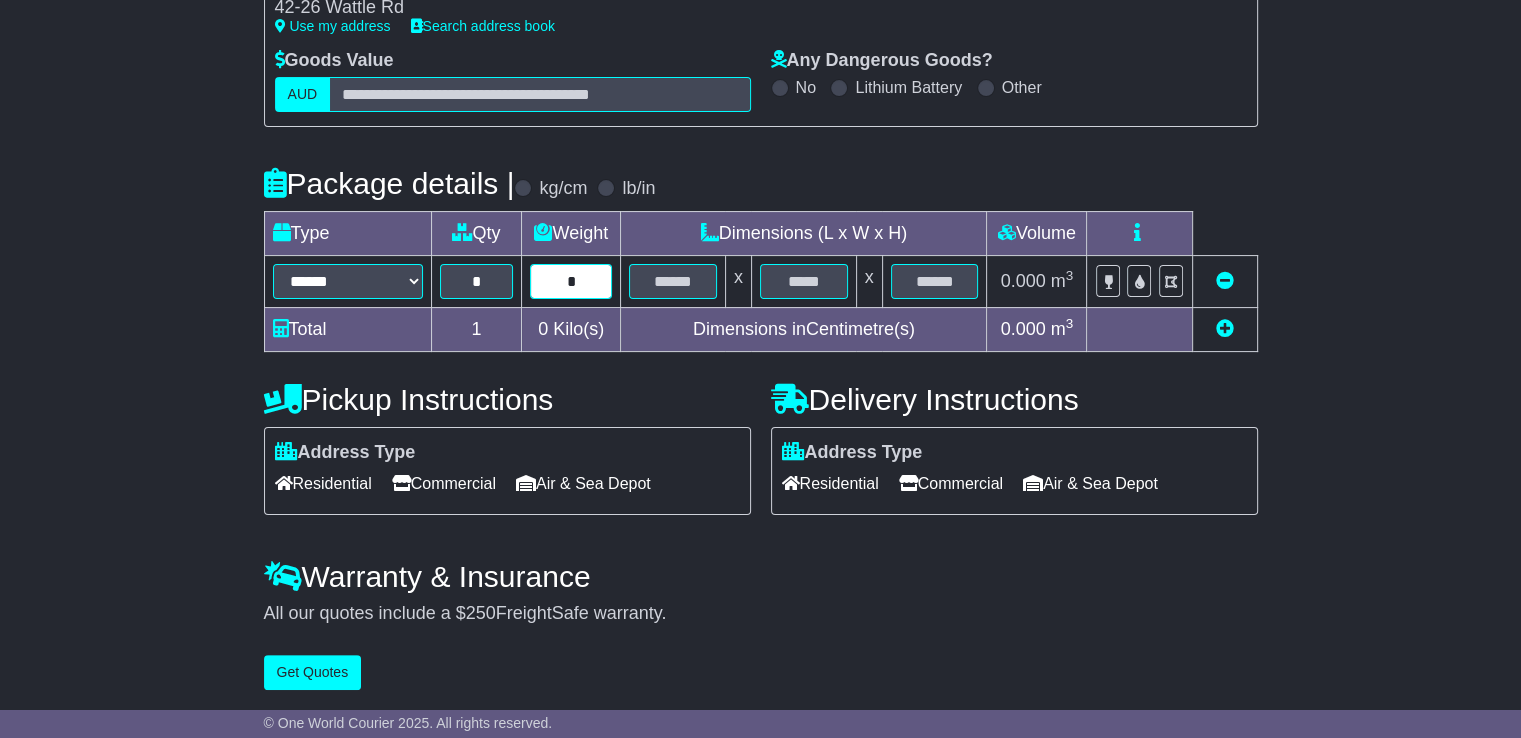 type on "*" 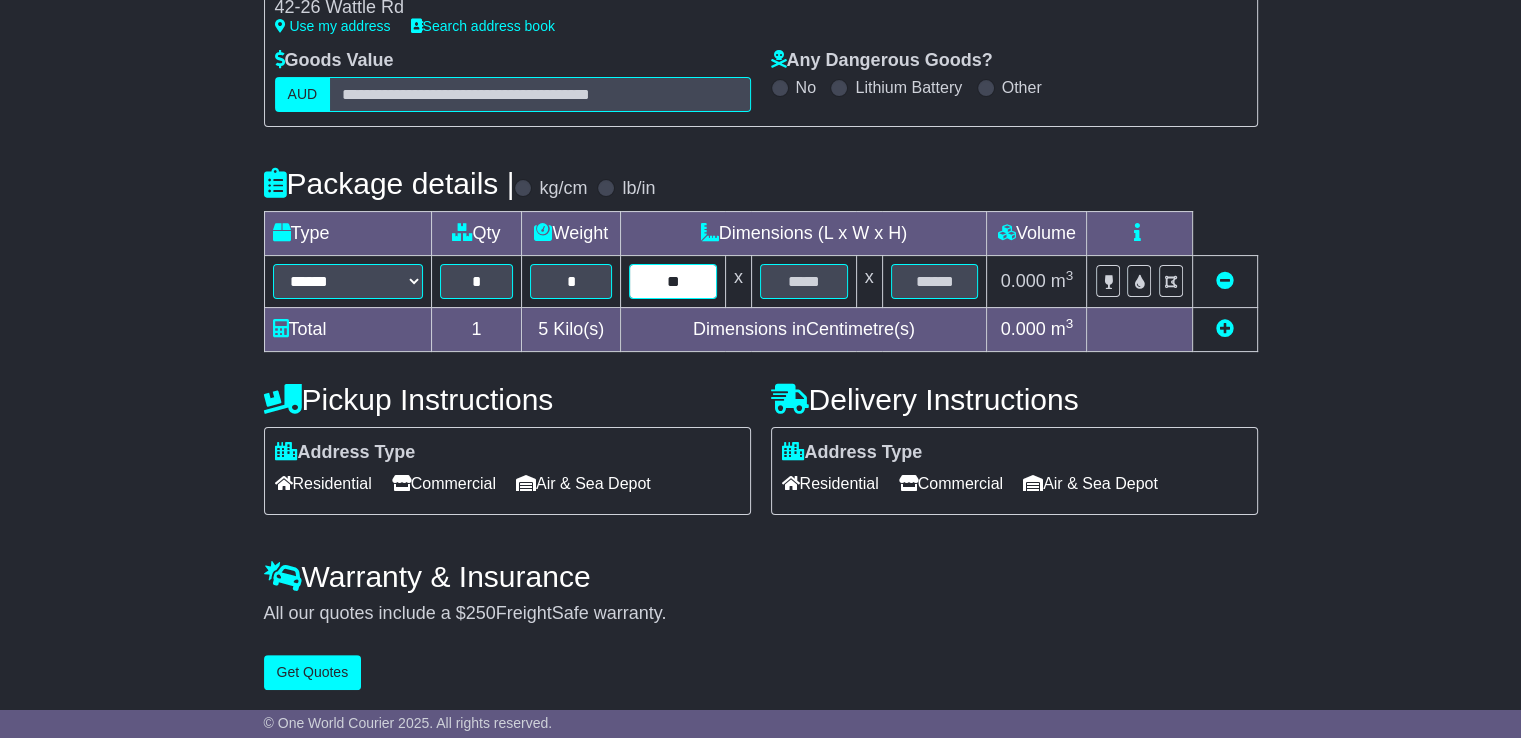 type on "**" 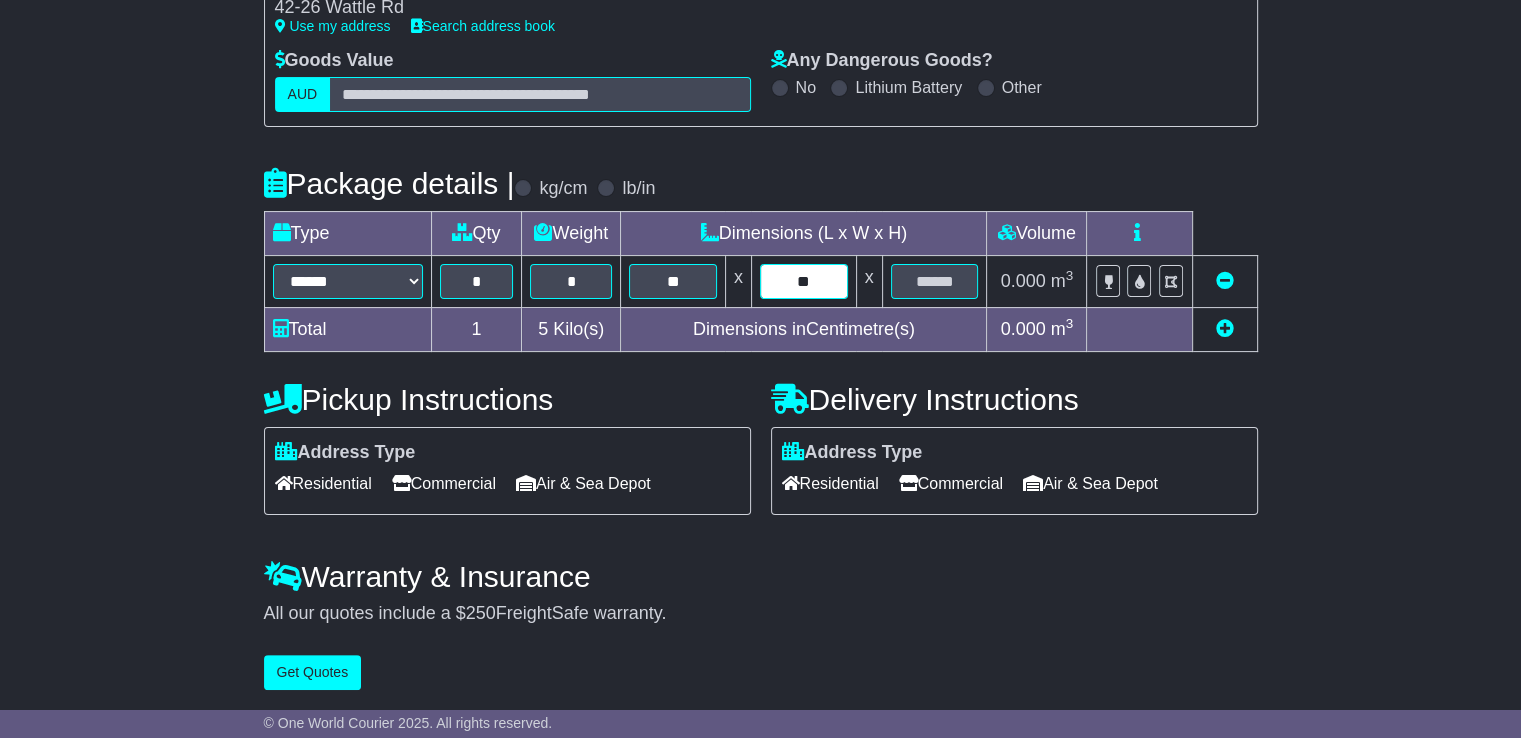 type on "**" 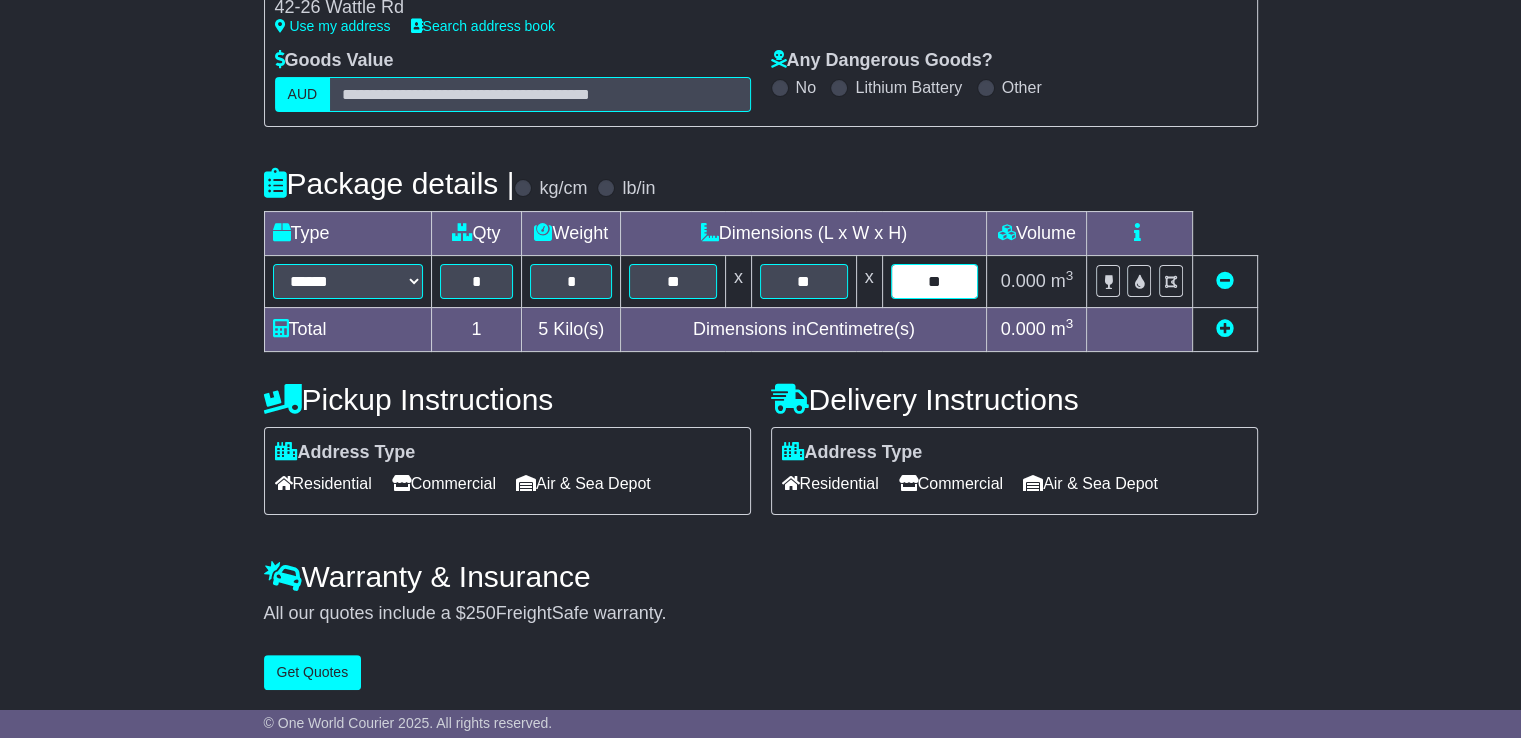 type on "**" 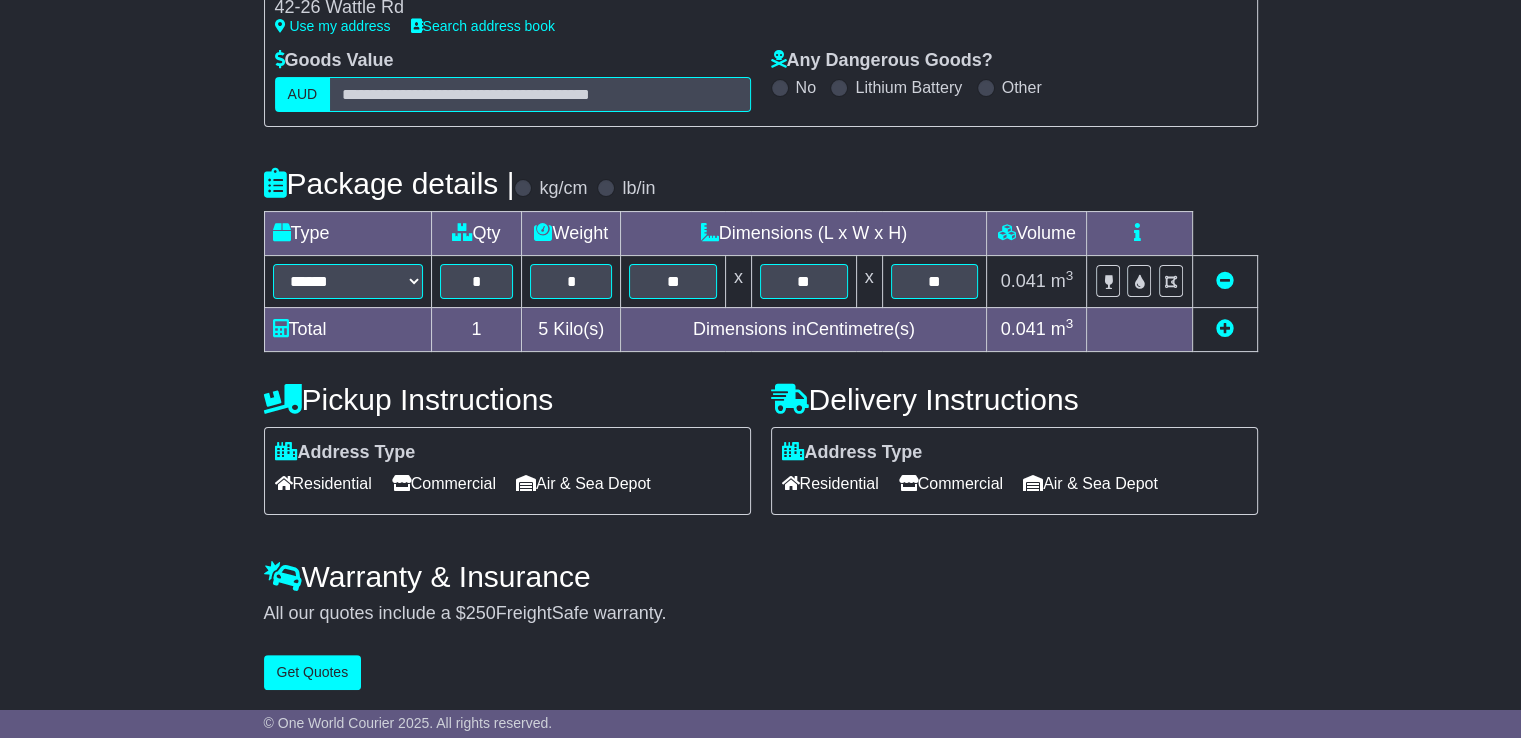 click at bounding box center (1224, 329) 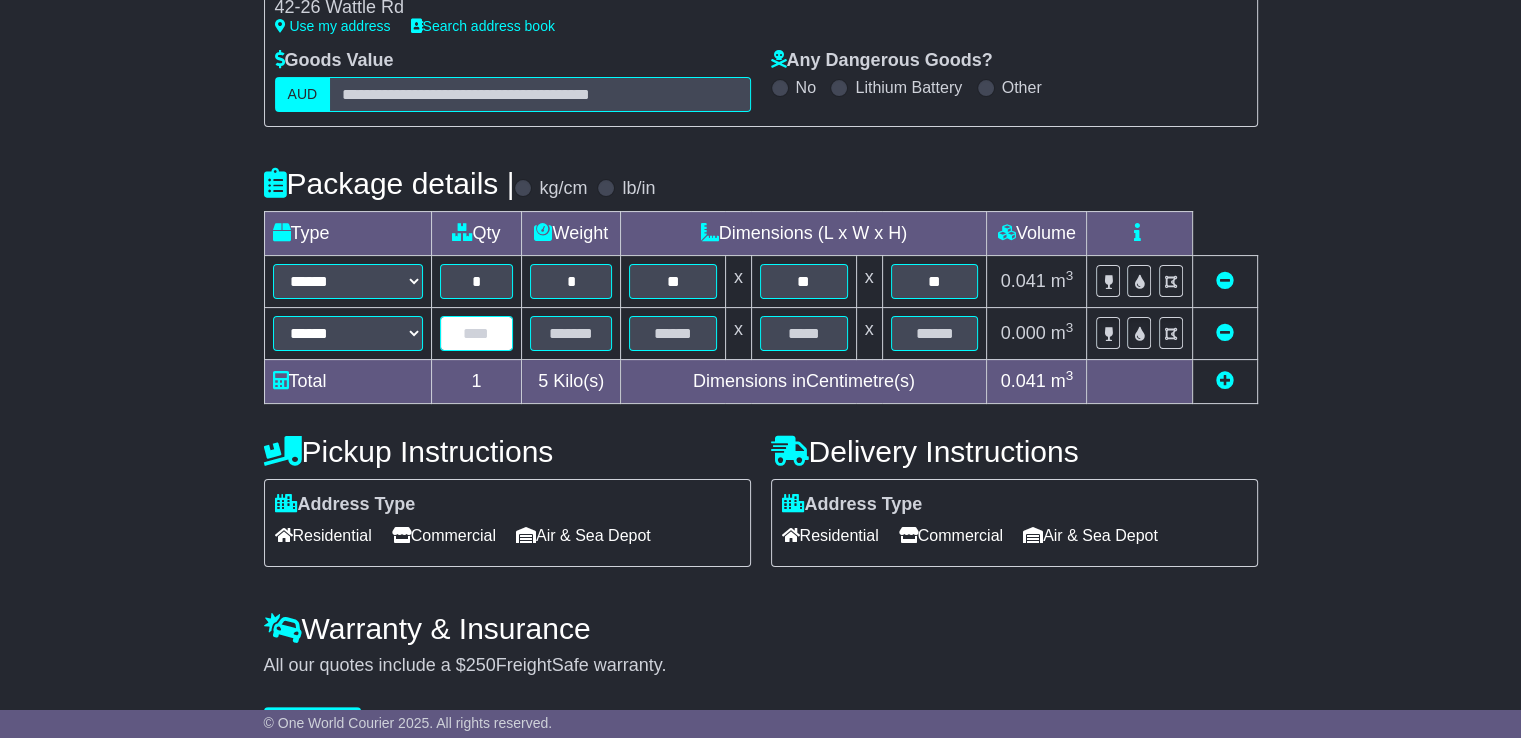 click at bounding box center [477, 333] 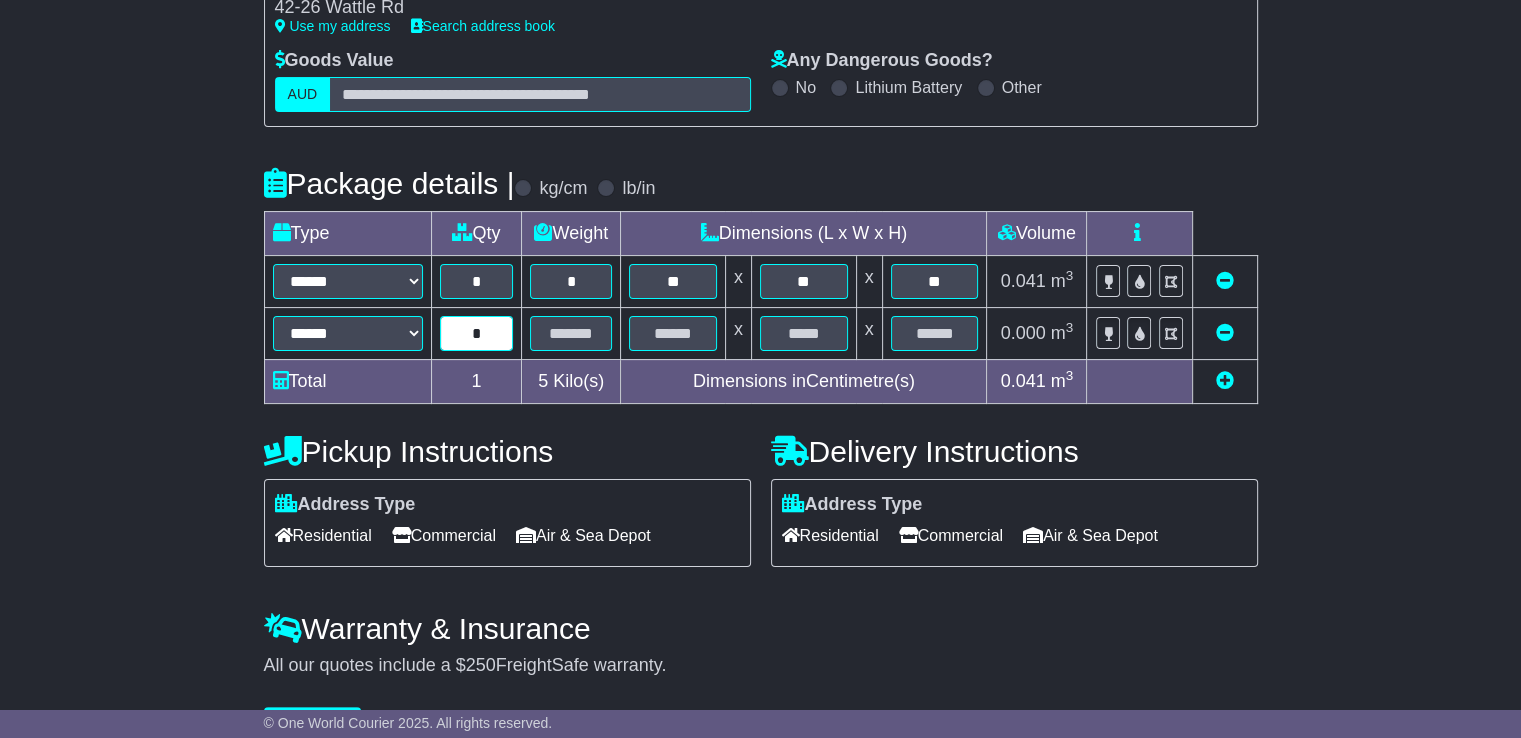 type on "*" 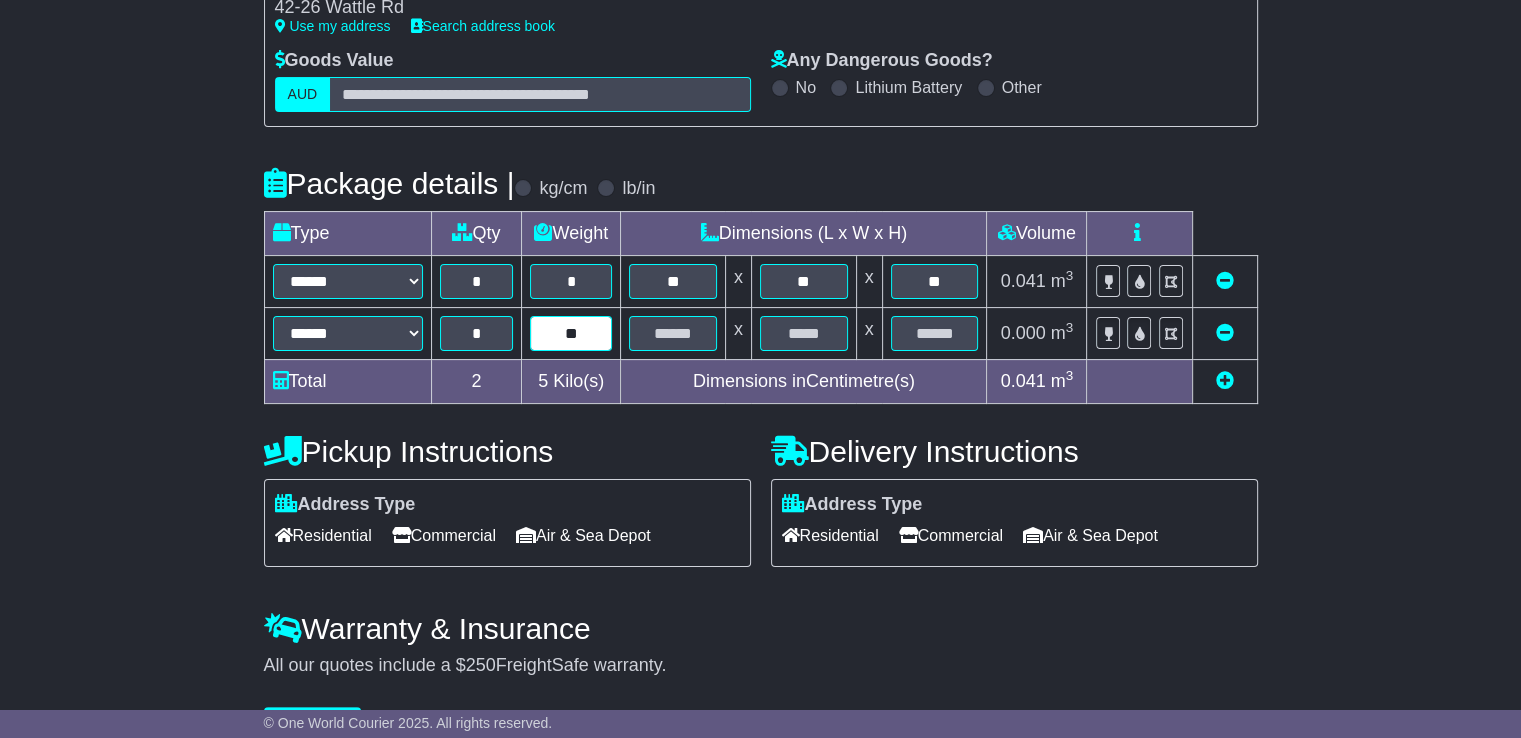 type on "**" 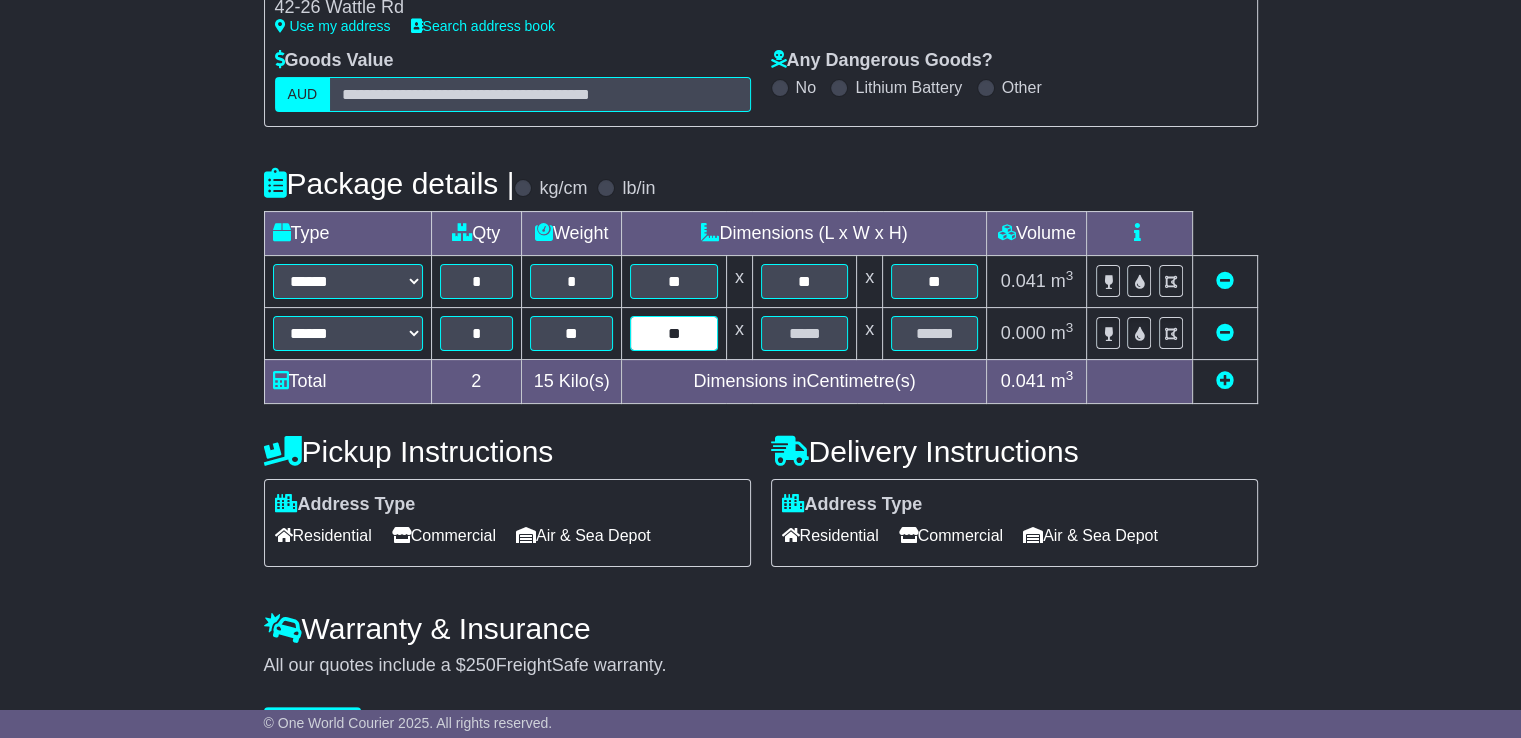 type on "**" 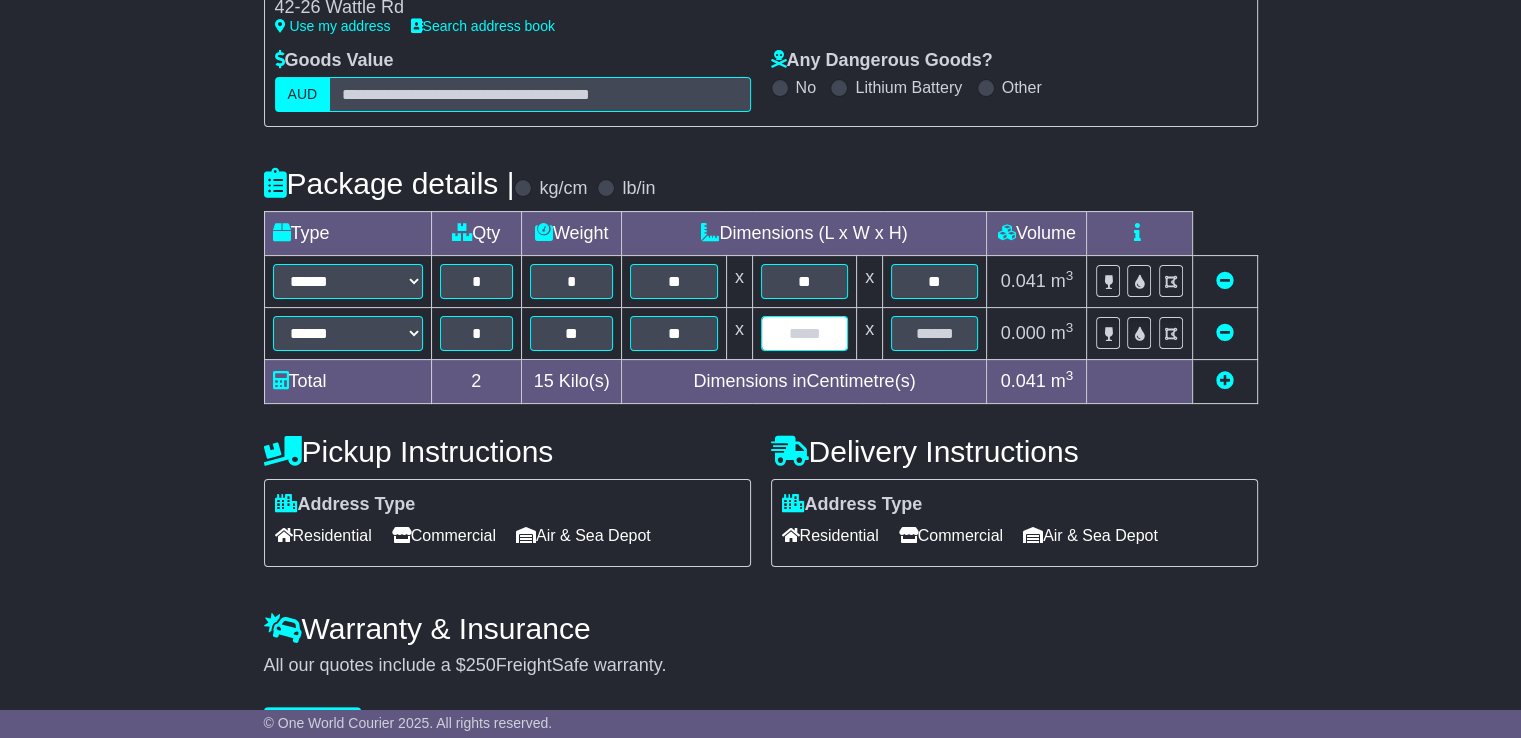 type on "*" 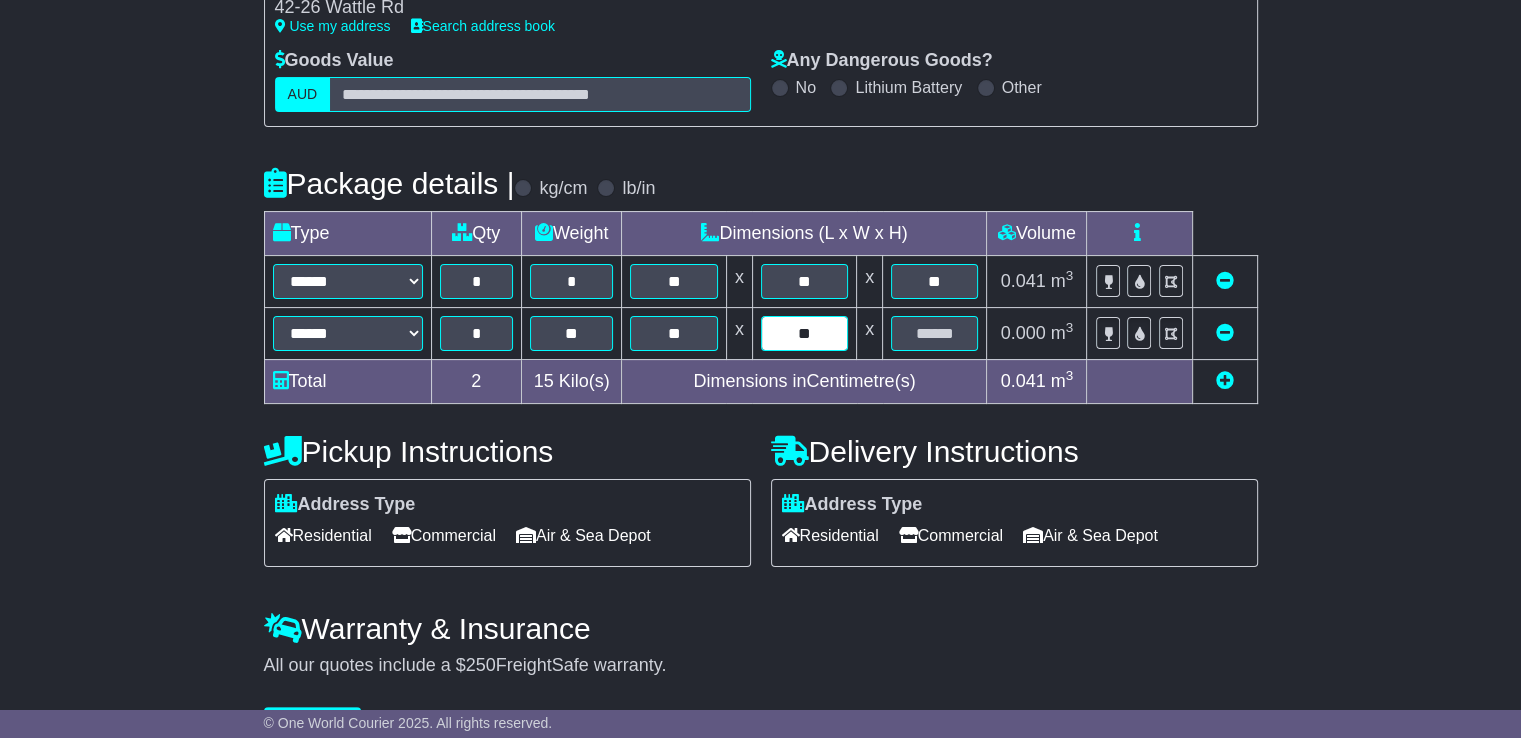 type on "**" 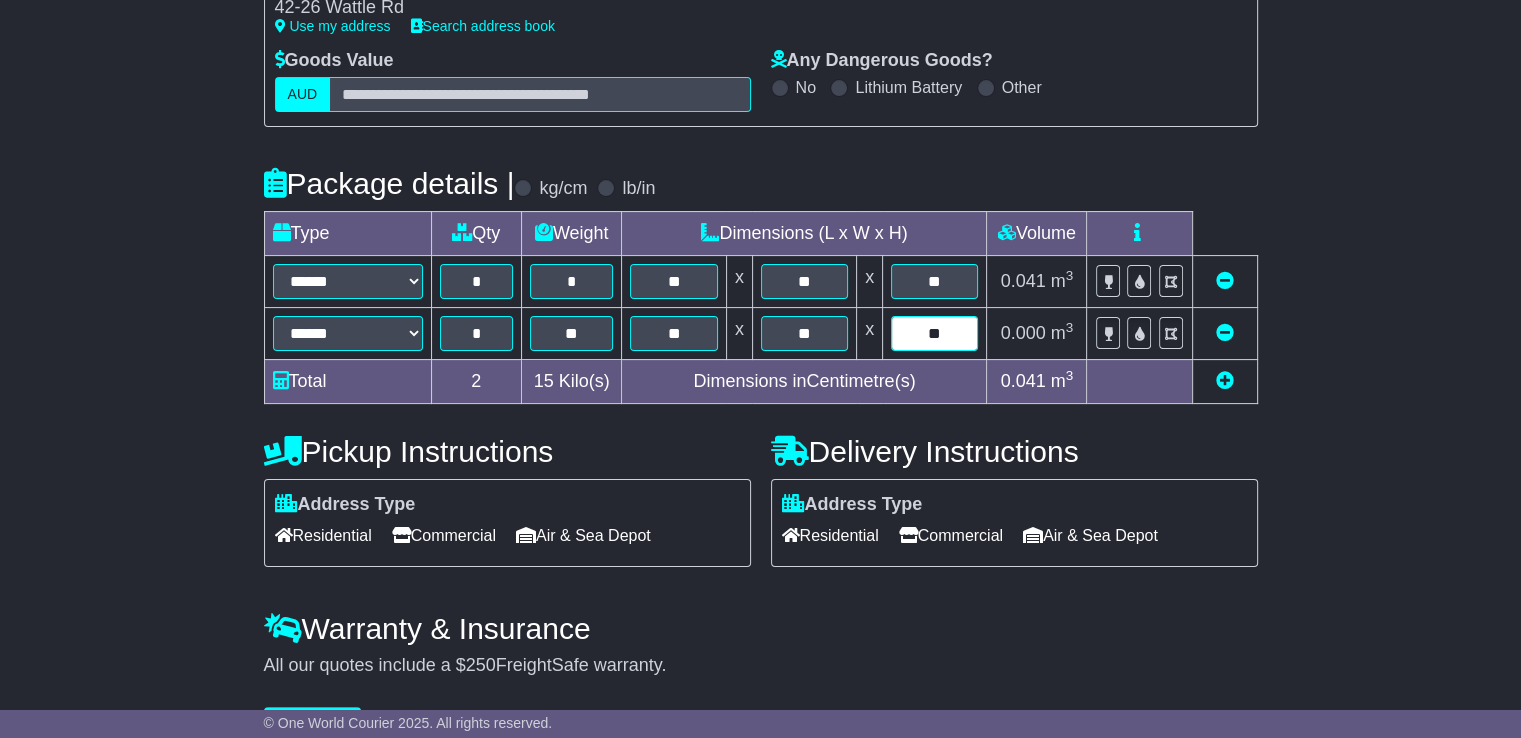 type on "**" 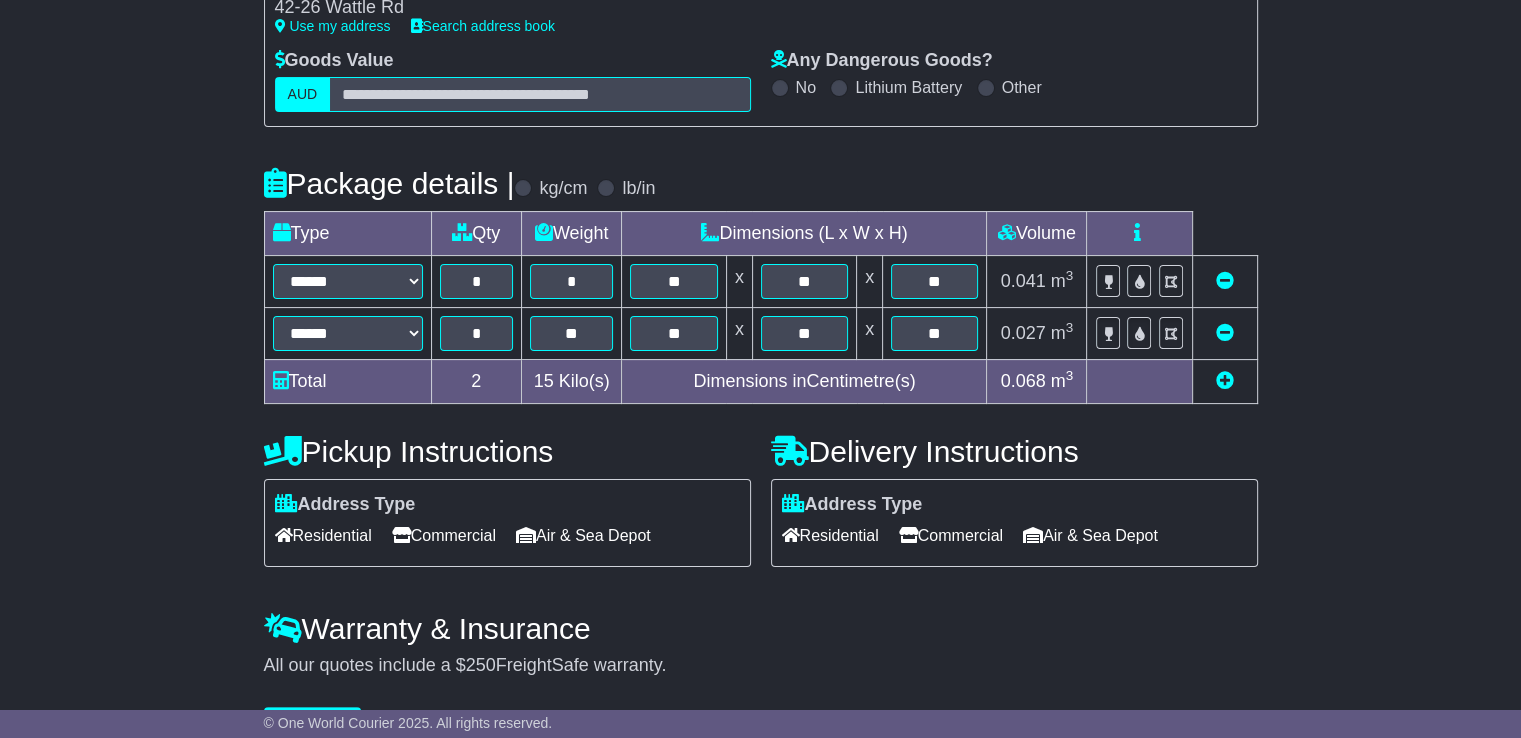 click at bounding box center [1224, 381] 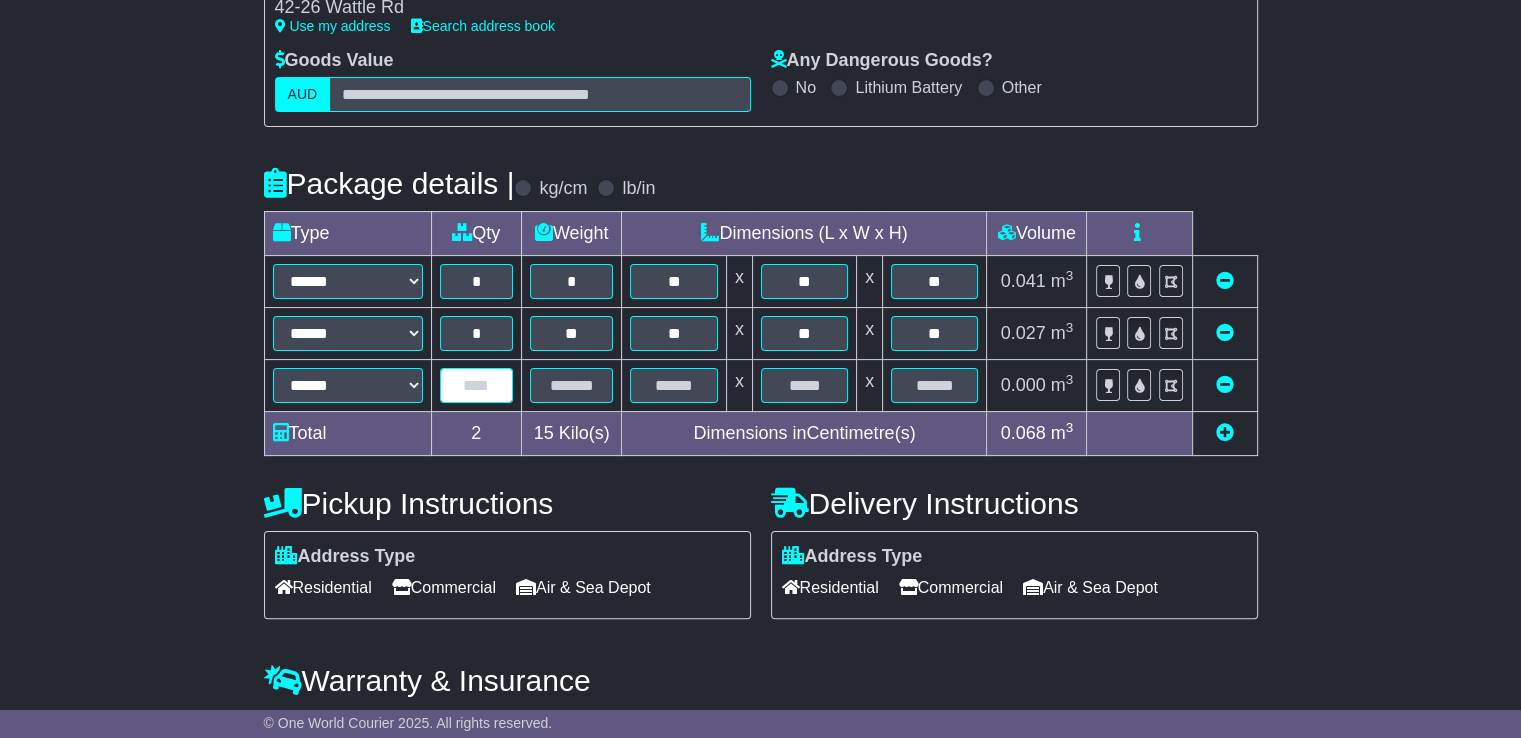 click at bounding box center (476, 385) 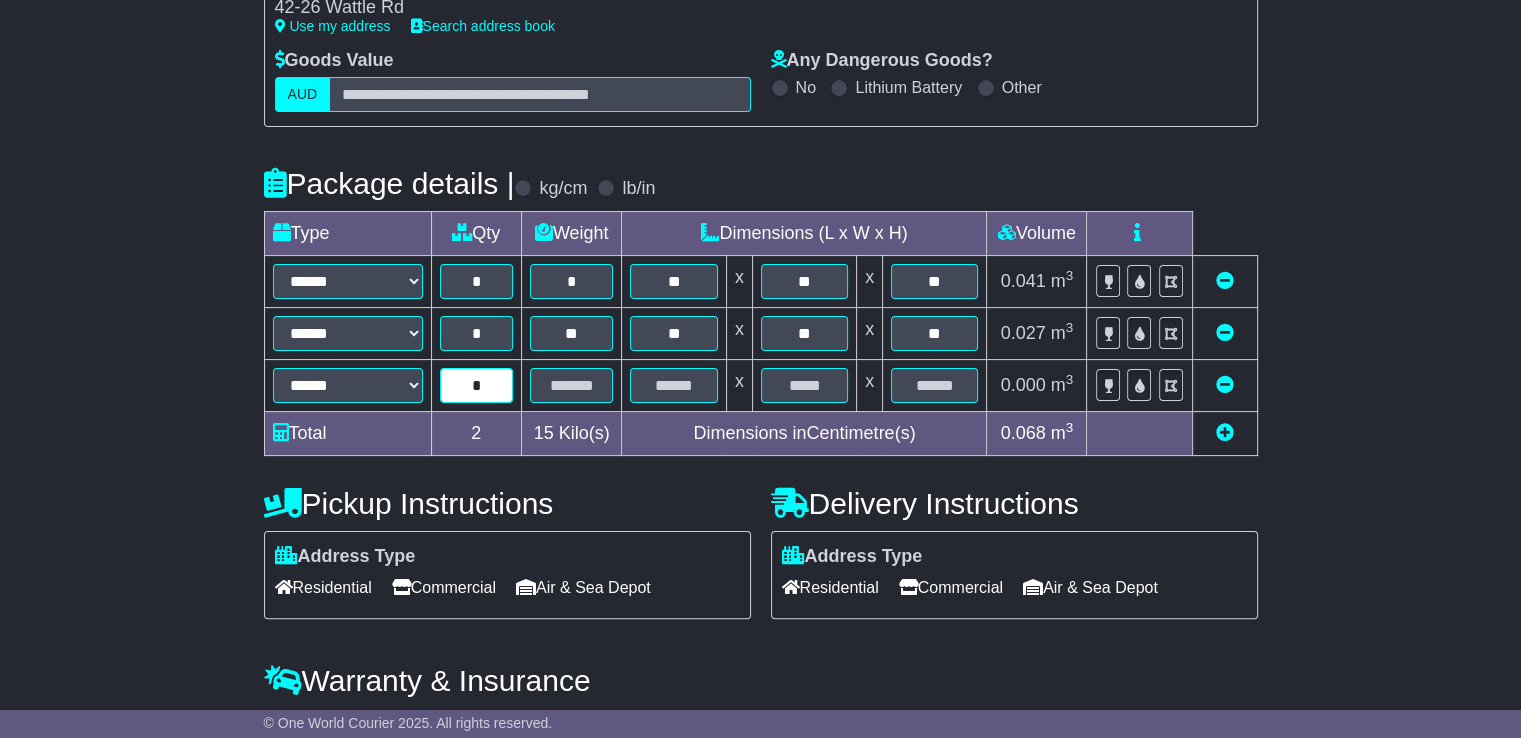 type on "*" 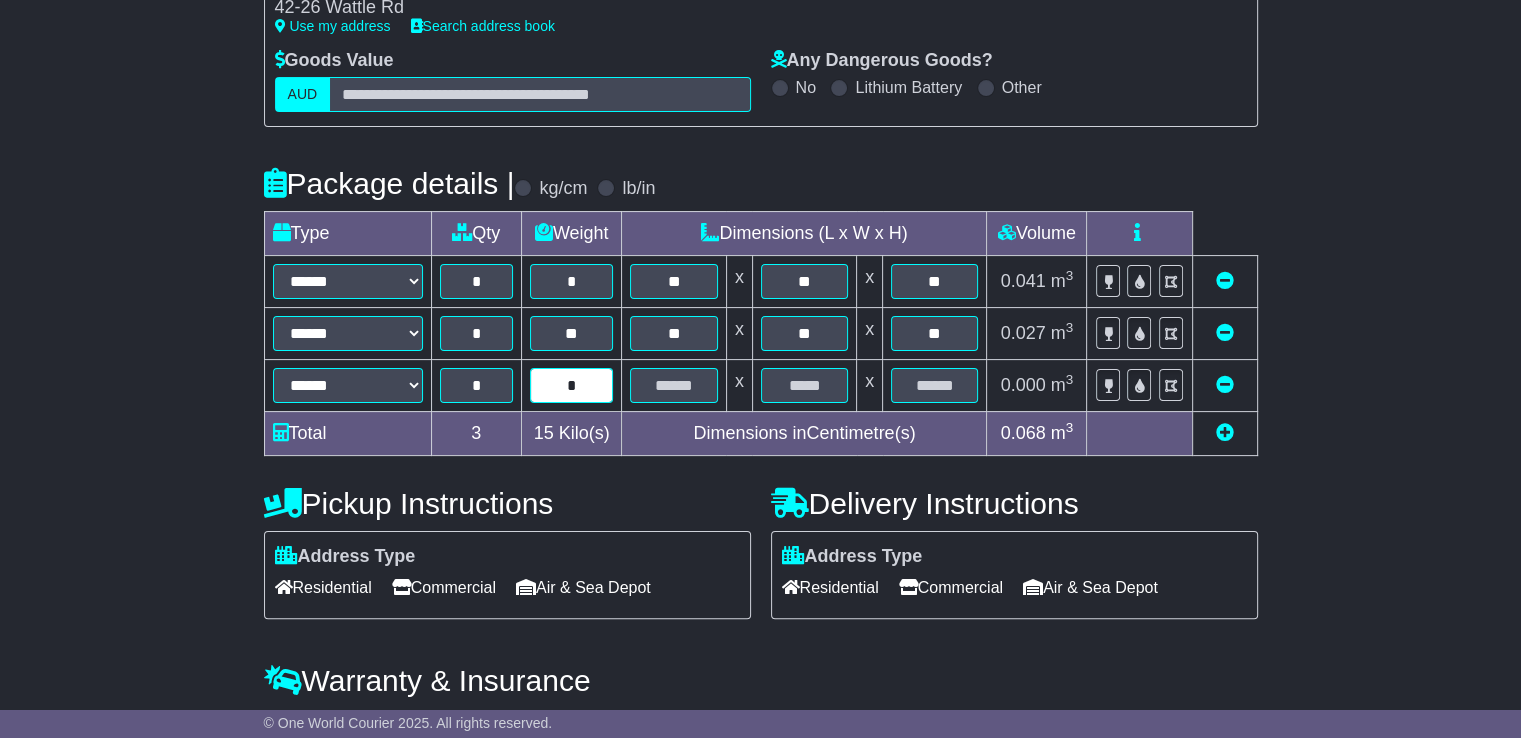 type on "*" 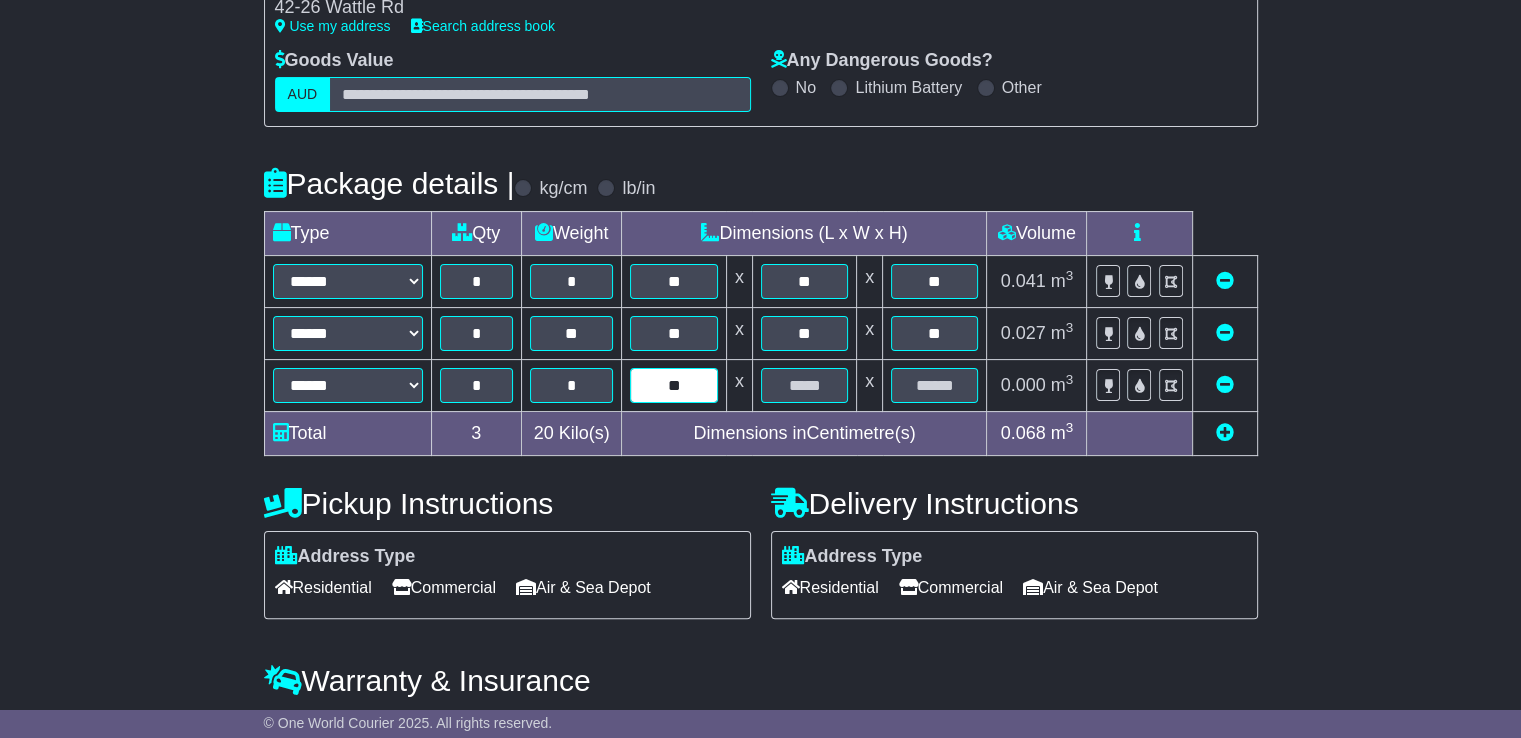 type on "**" 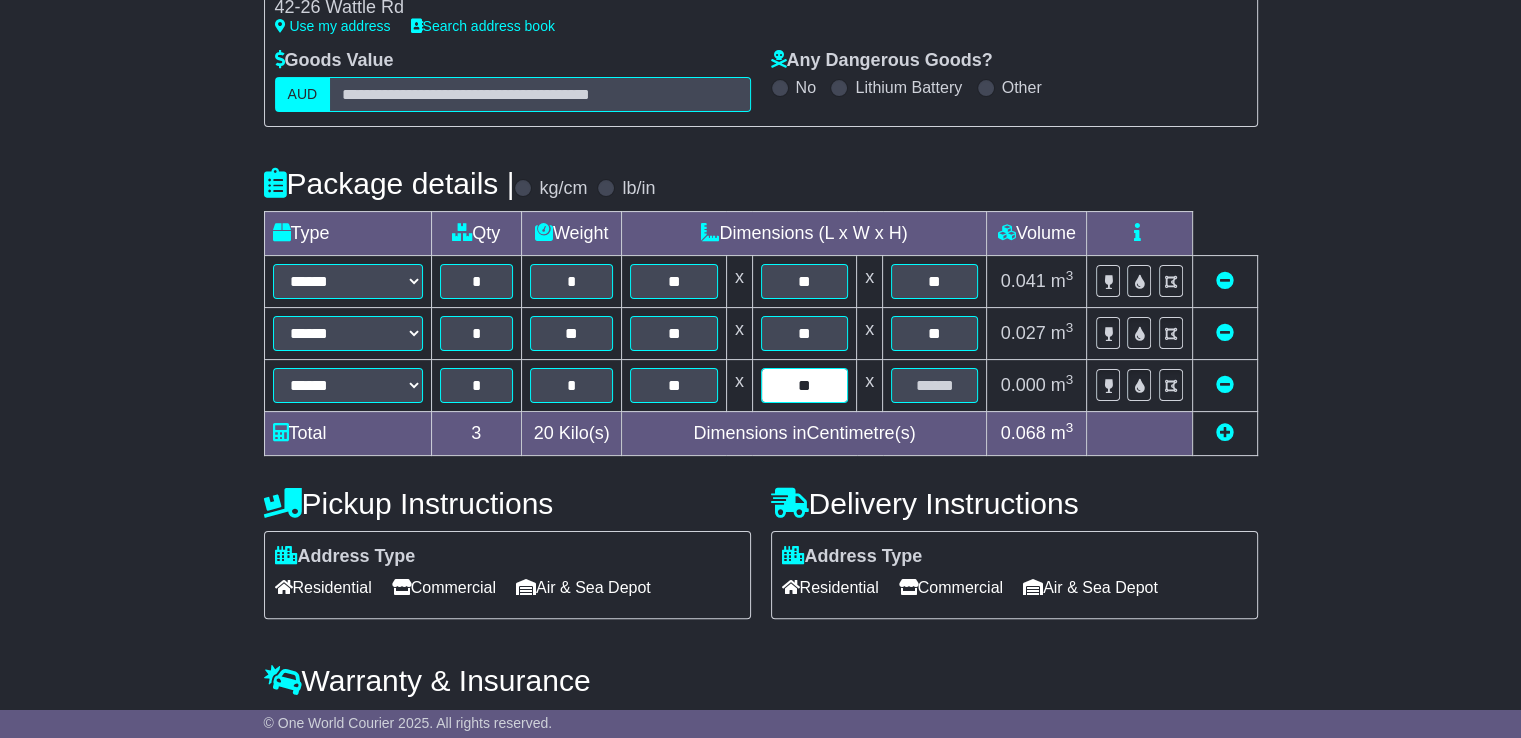 type on "**" 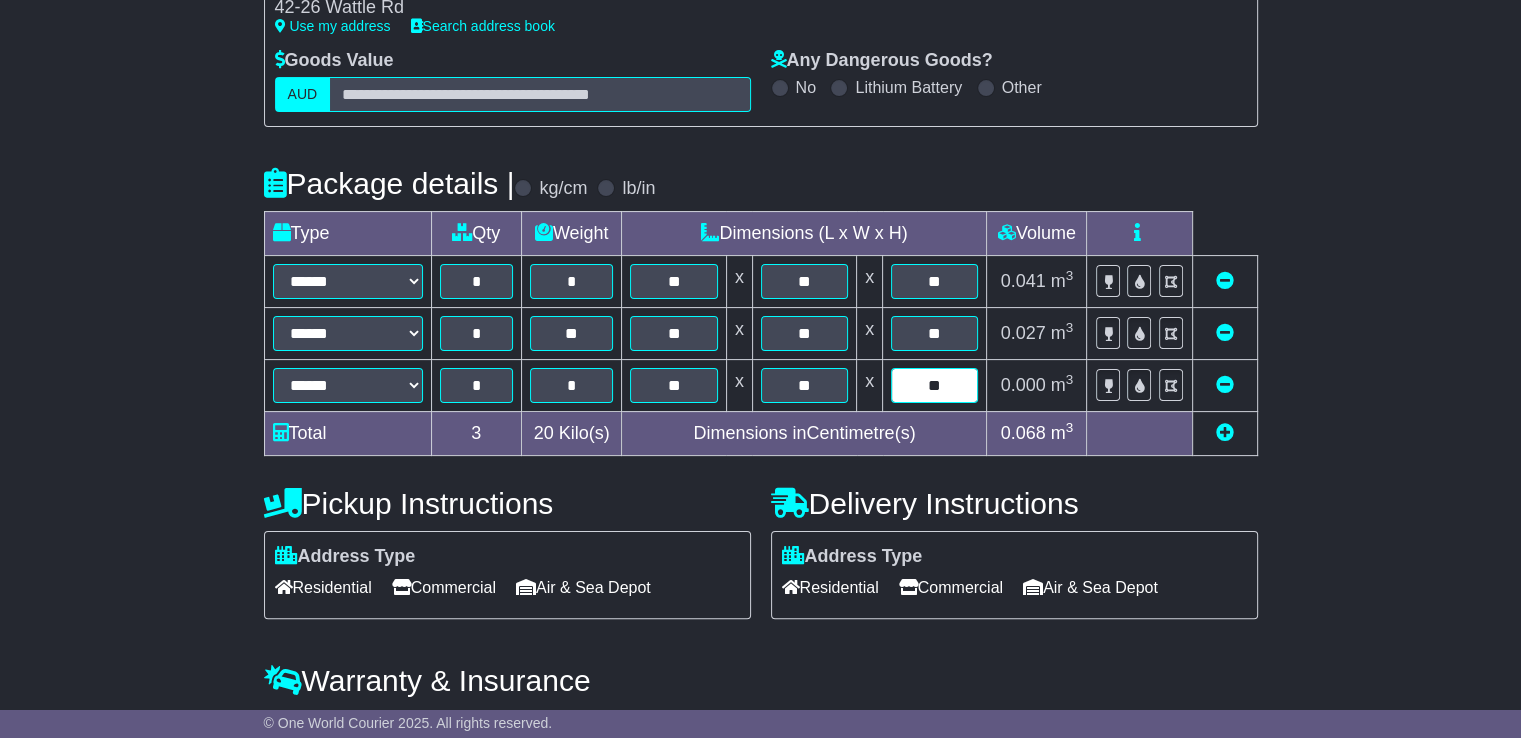 type on "**" 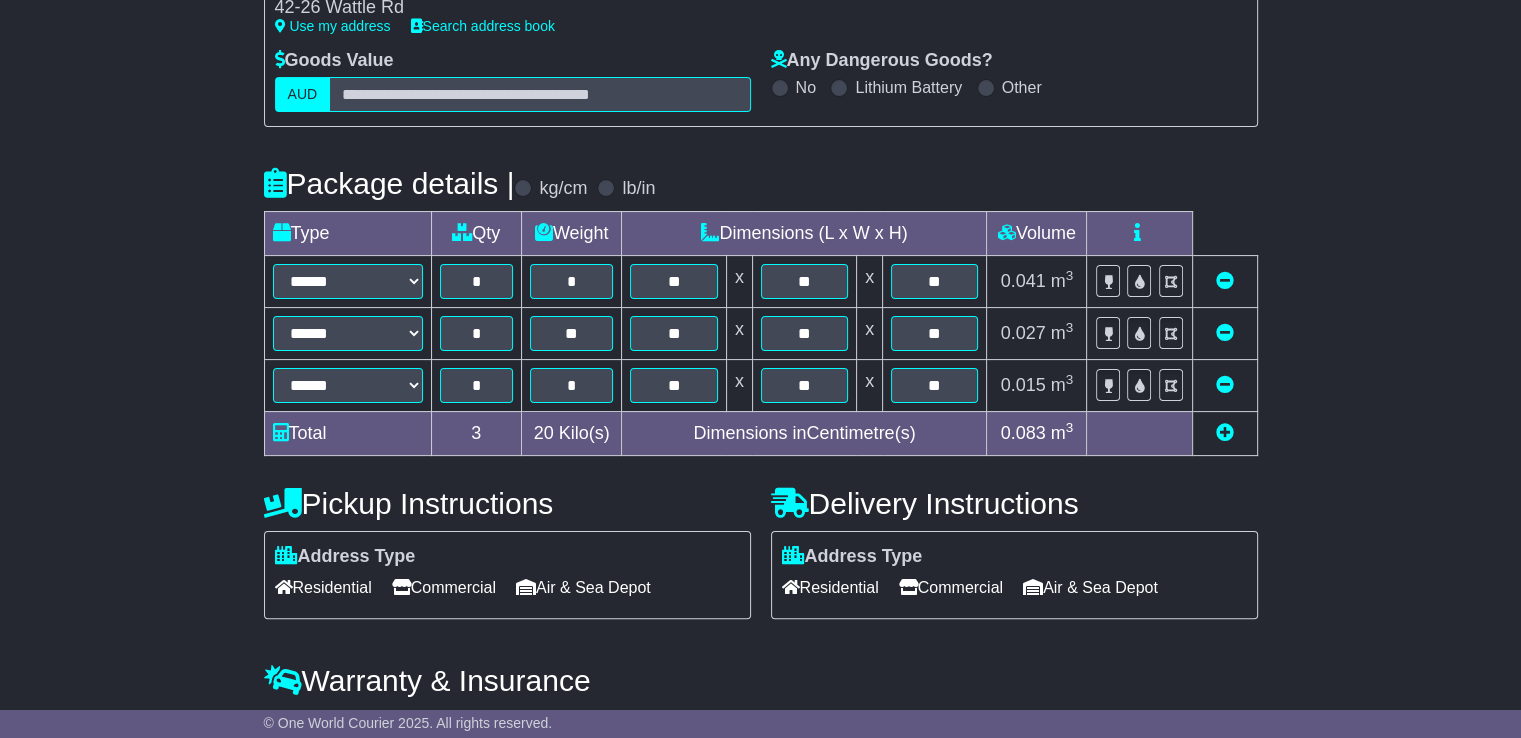 click on "Commercial" at bounding box center [951, 587] 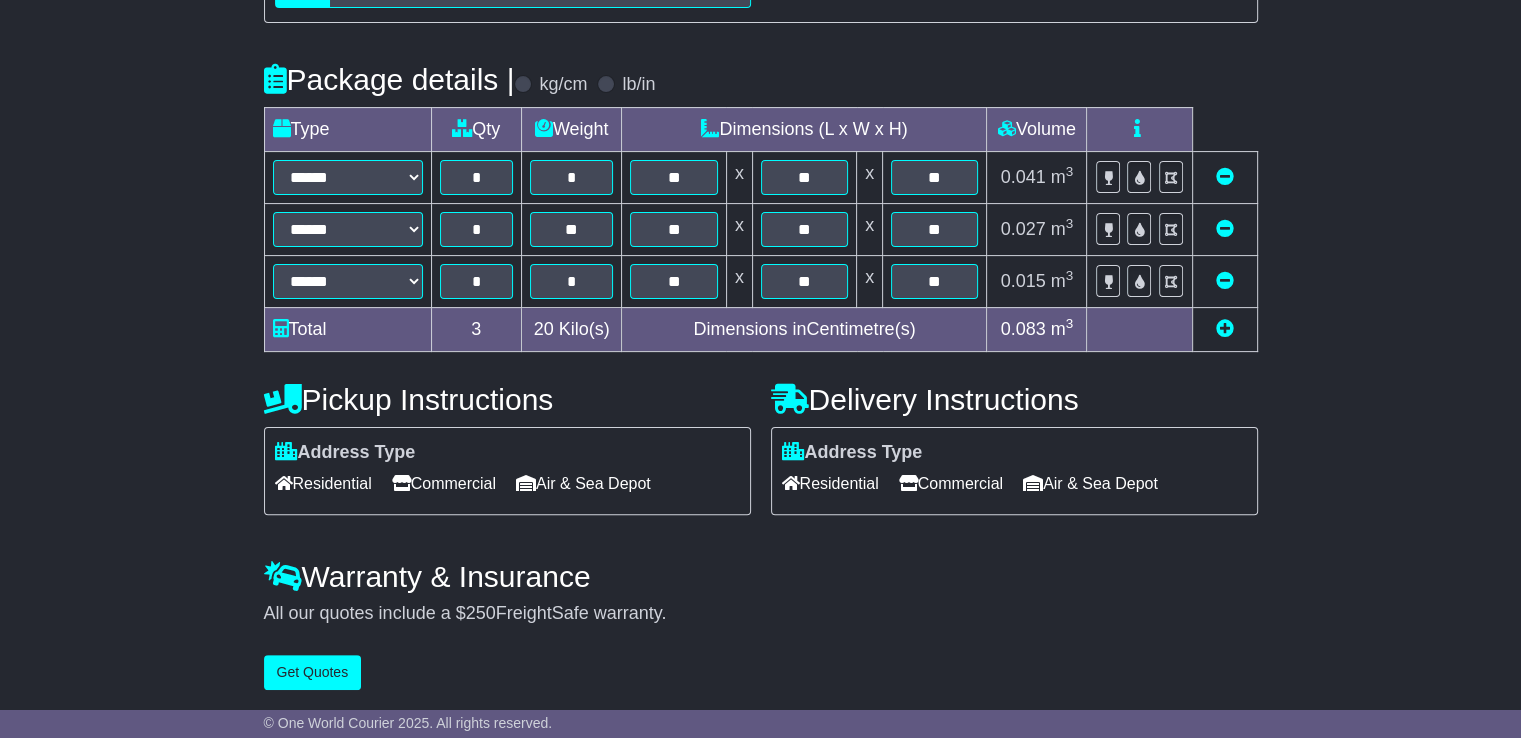 scroll, scrollTop: 487, scrollLeft: 0, axis: vertical 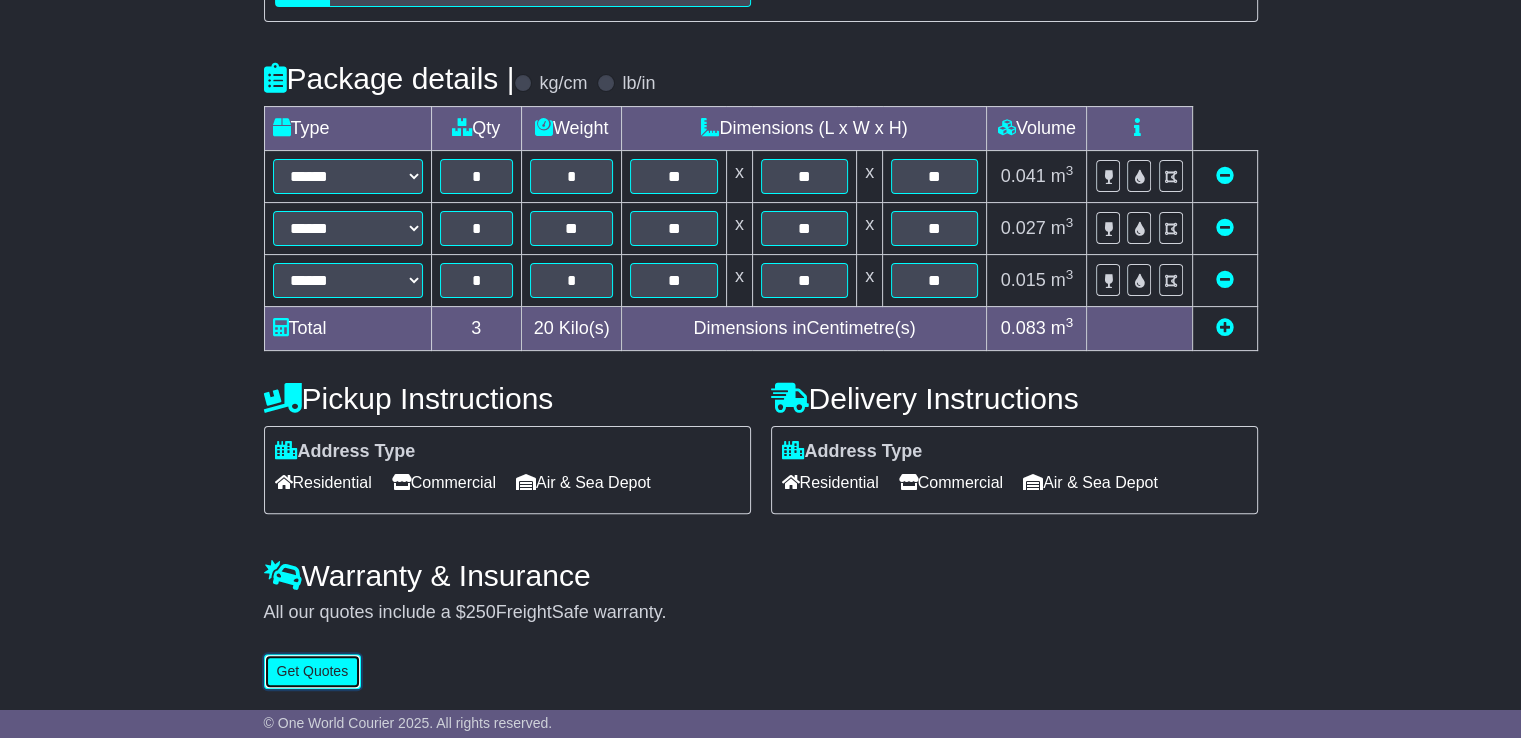 click on "Get Quotes" at bounding box center (313, 671) 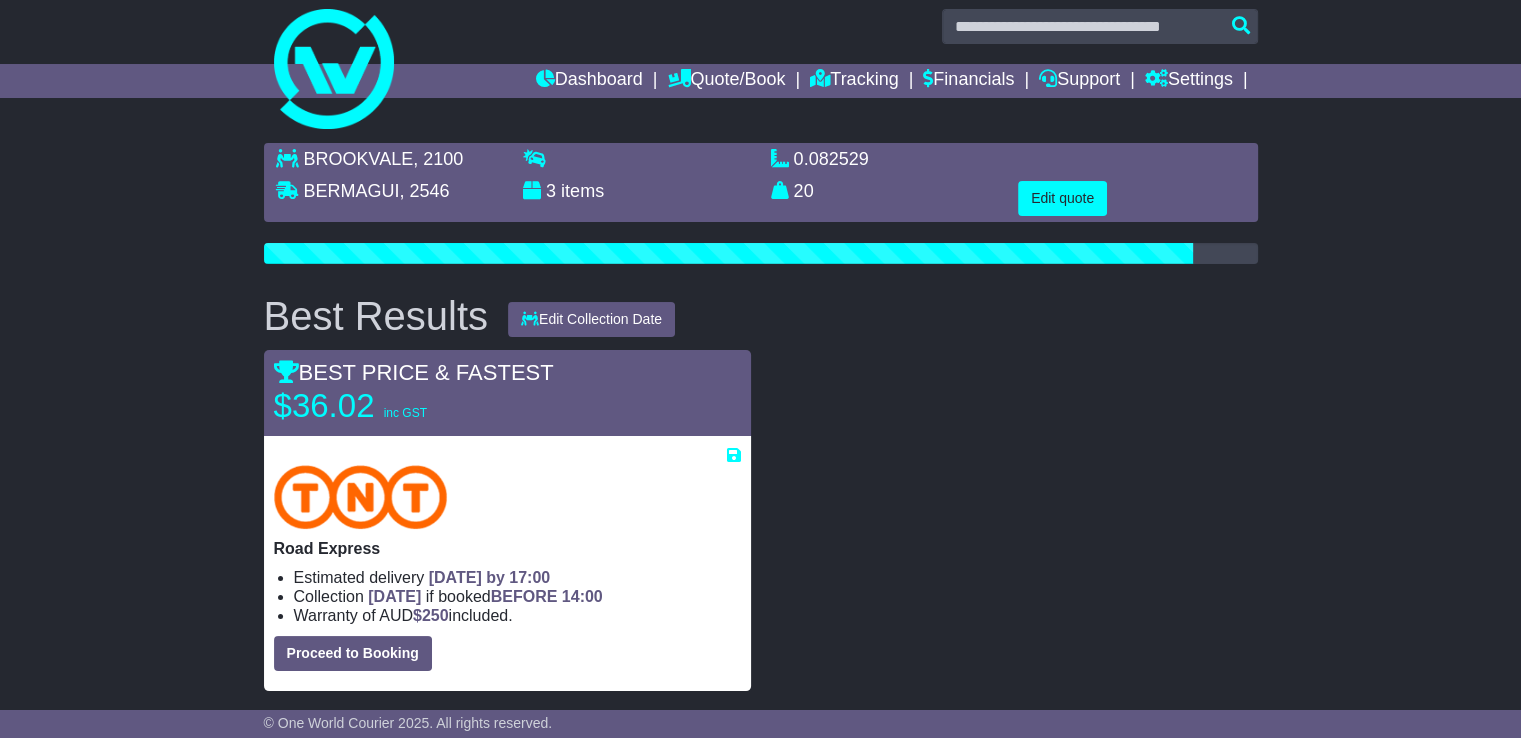 scroll, scrollTop: 0, scrollLeft: 0, axis: both 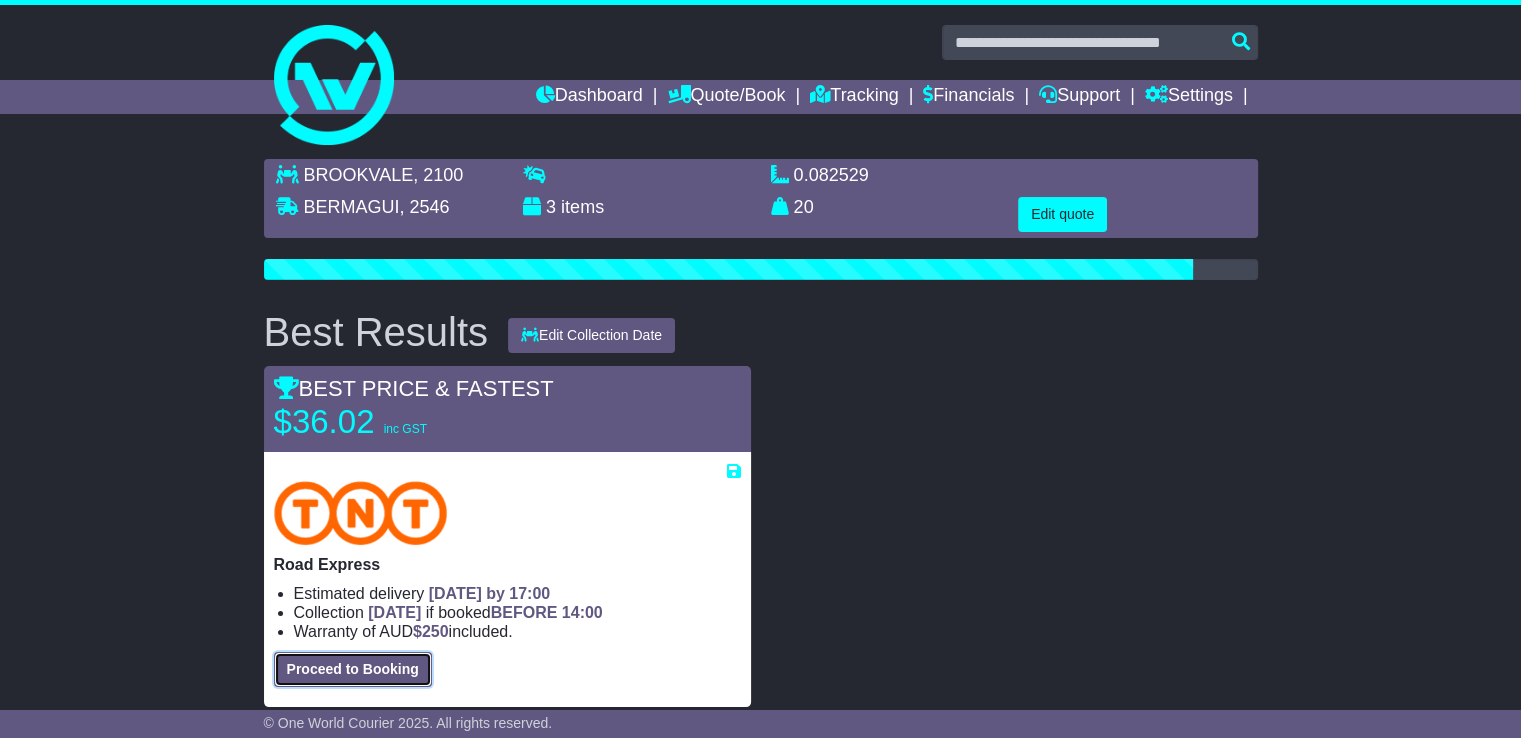 click on "Proceed to Booking" at bounding box center (353, 669) 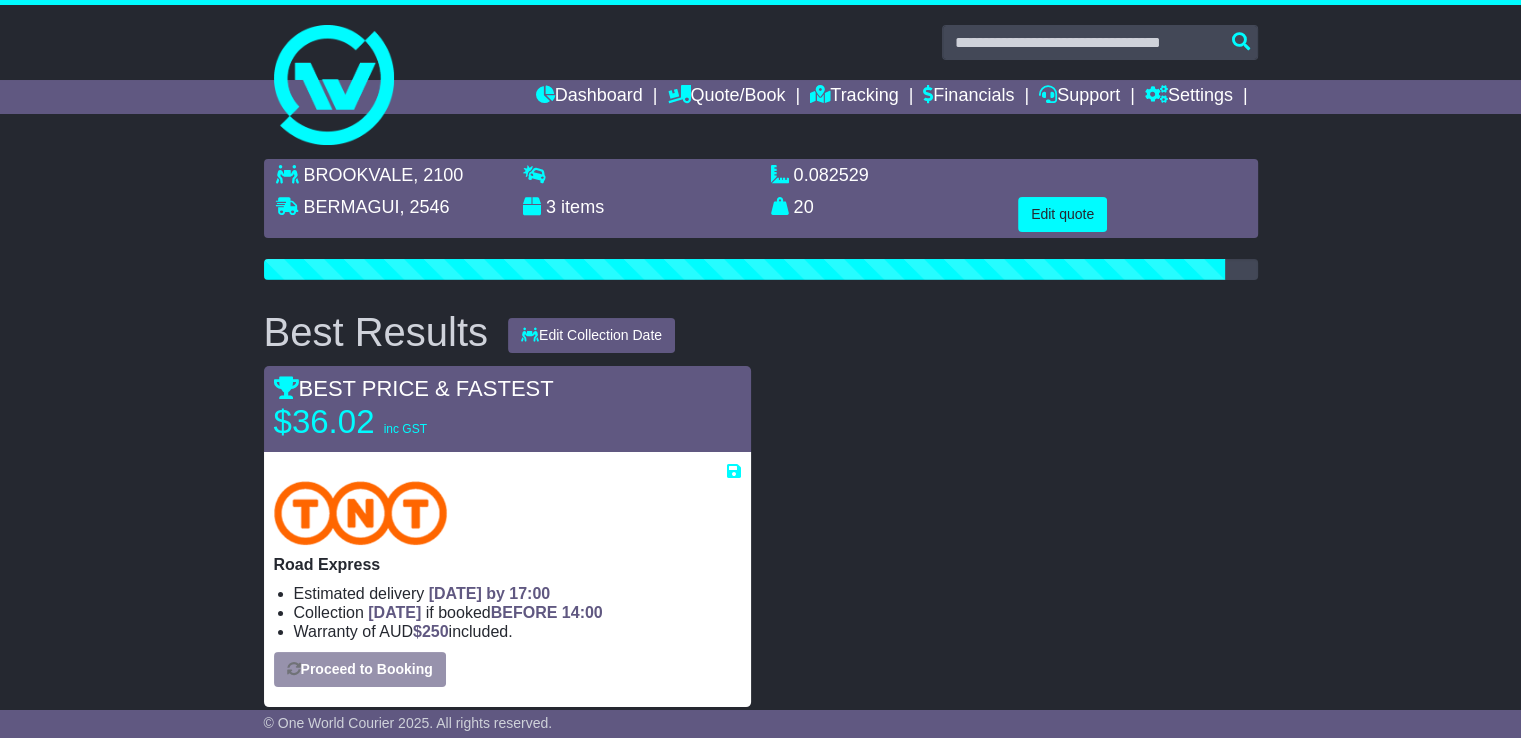 select on "****" 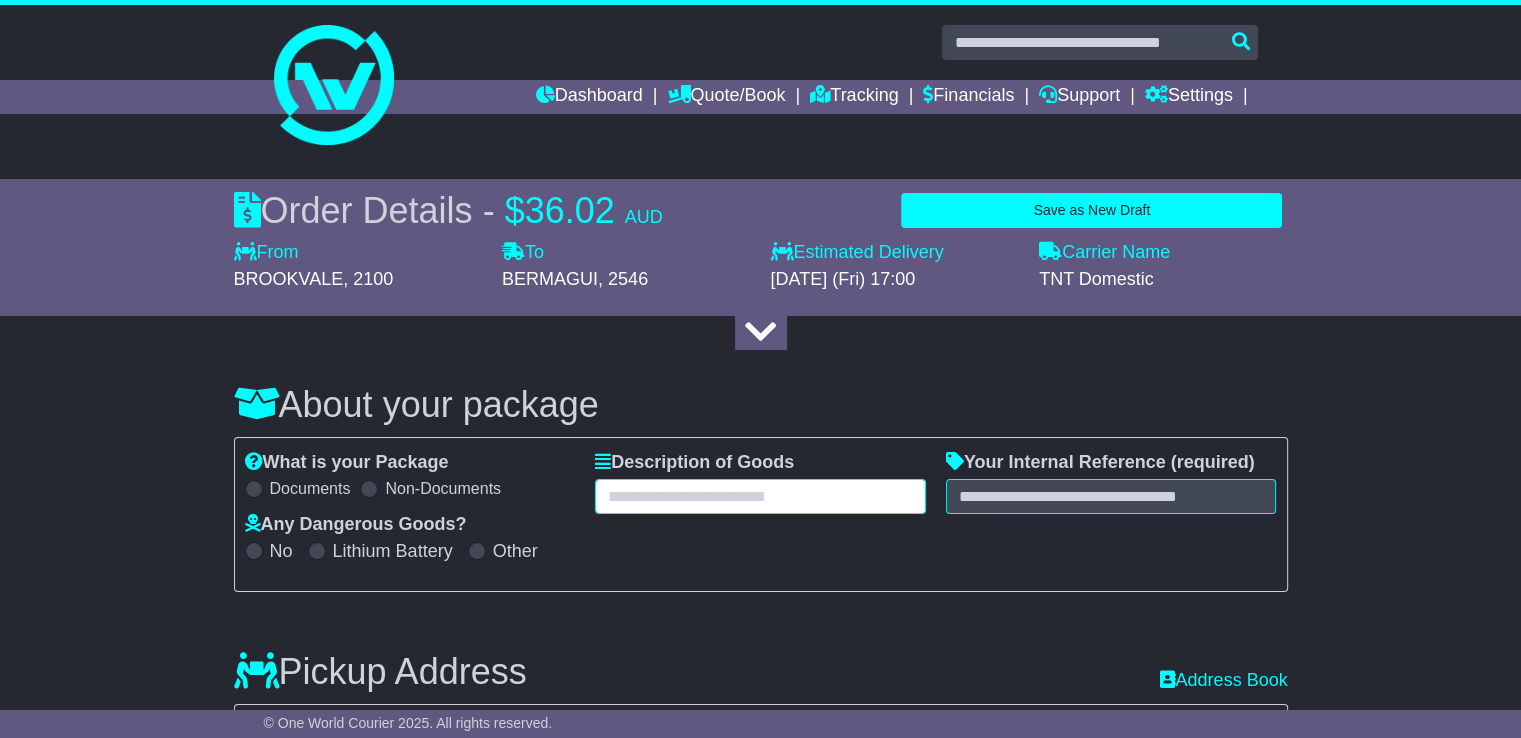 click at bounding box center [760, 496] 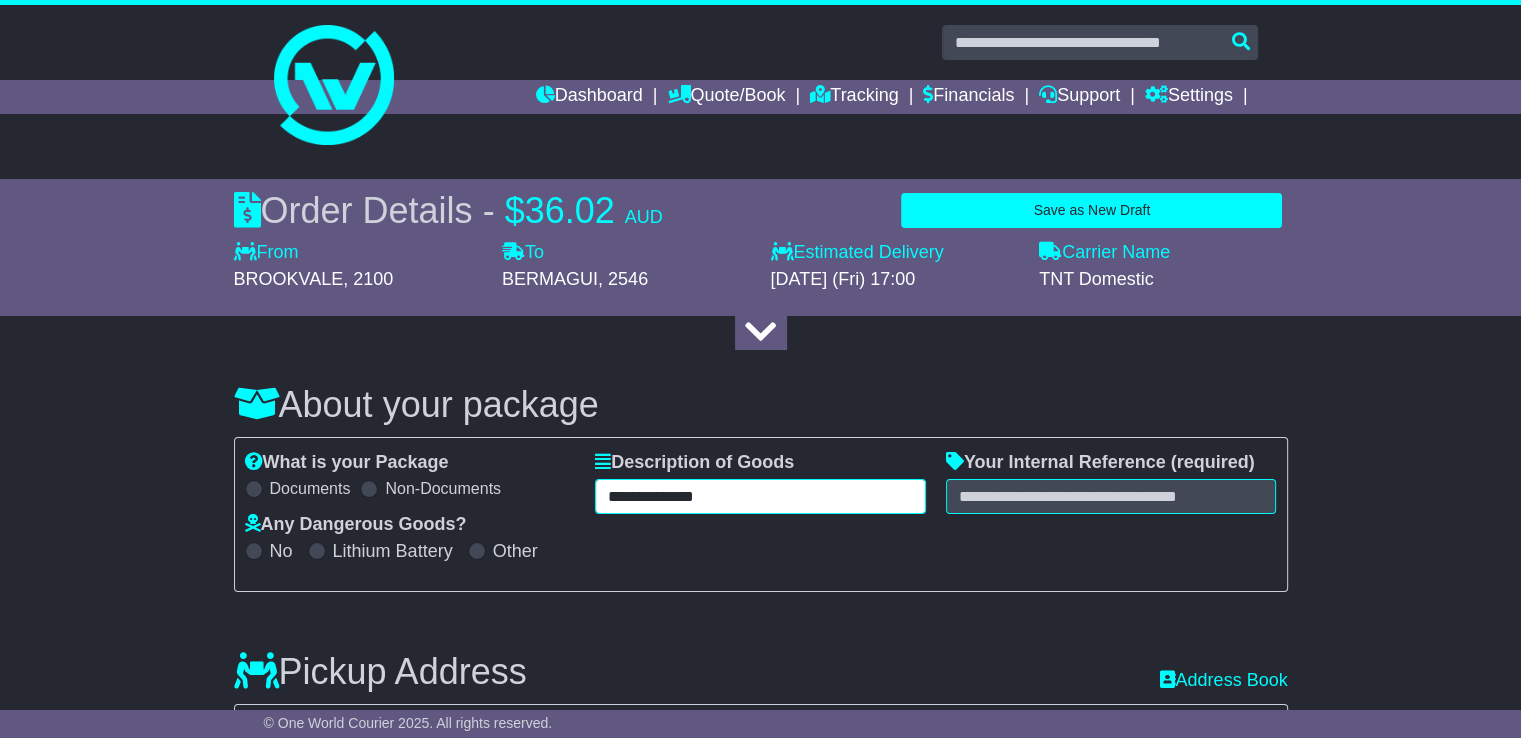 type on "**********" 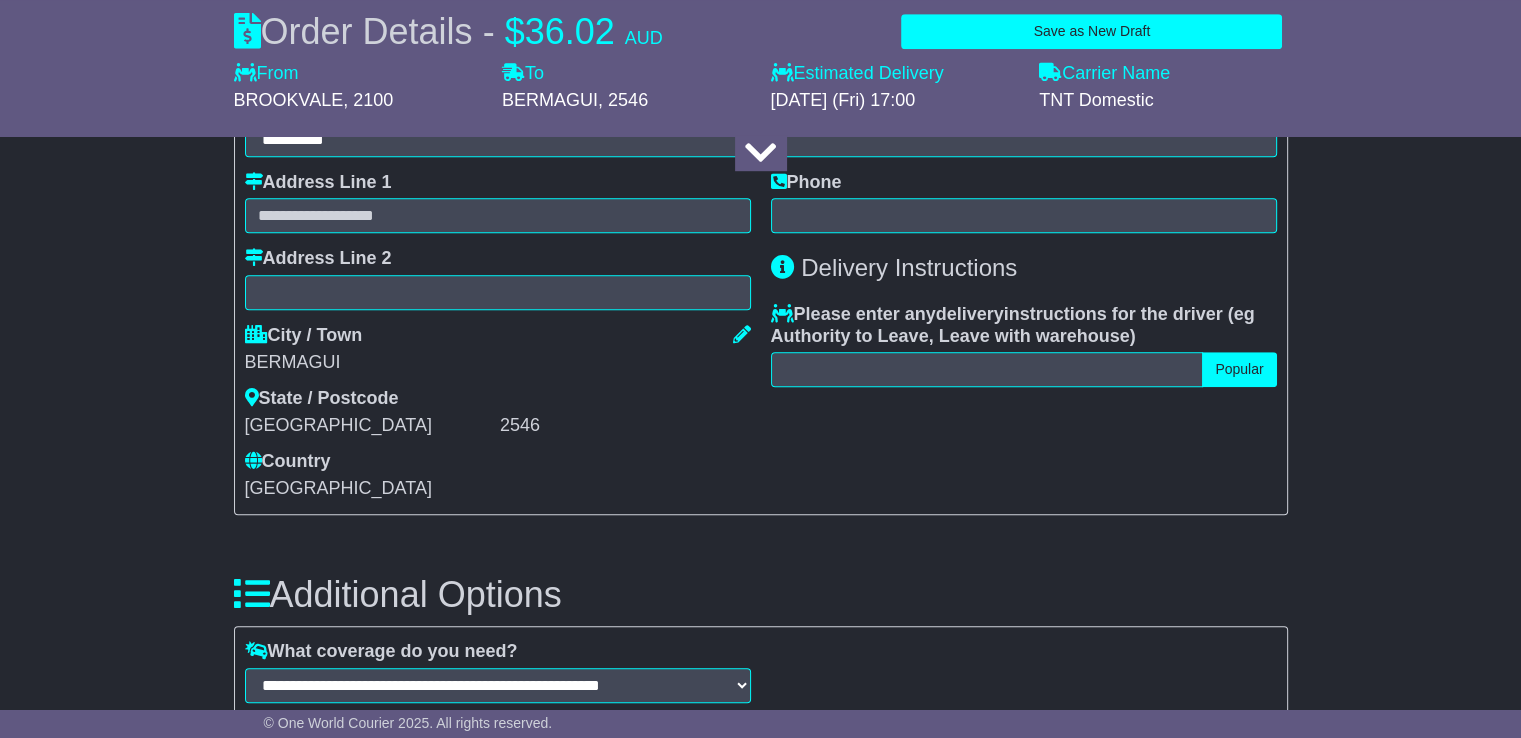 scroll, scrollTop: 1100, scrollLeft: 0, axis: vertical 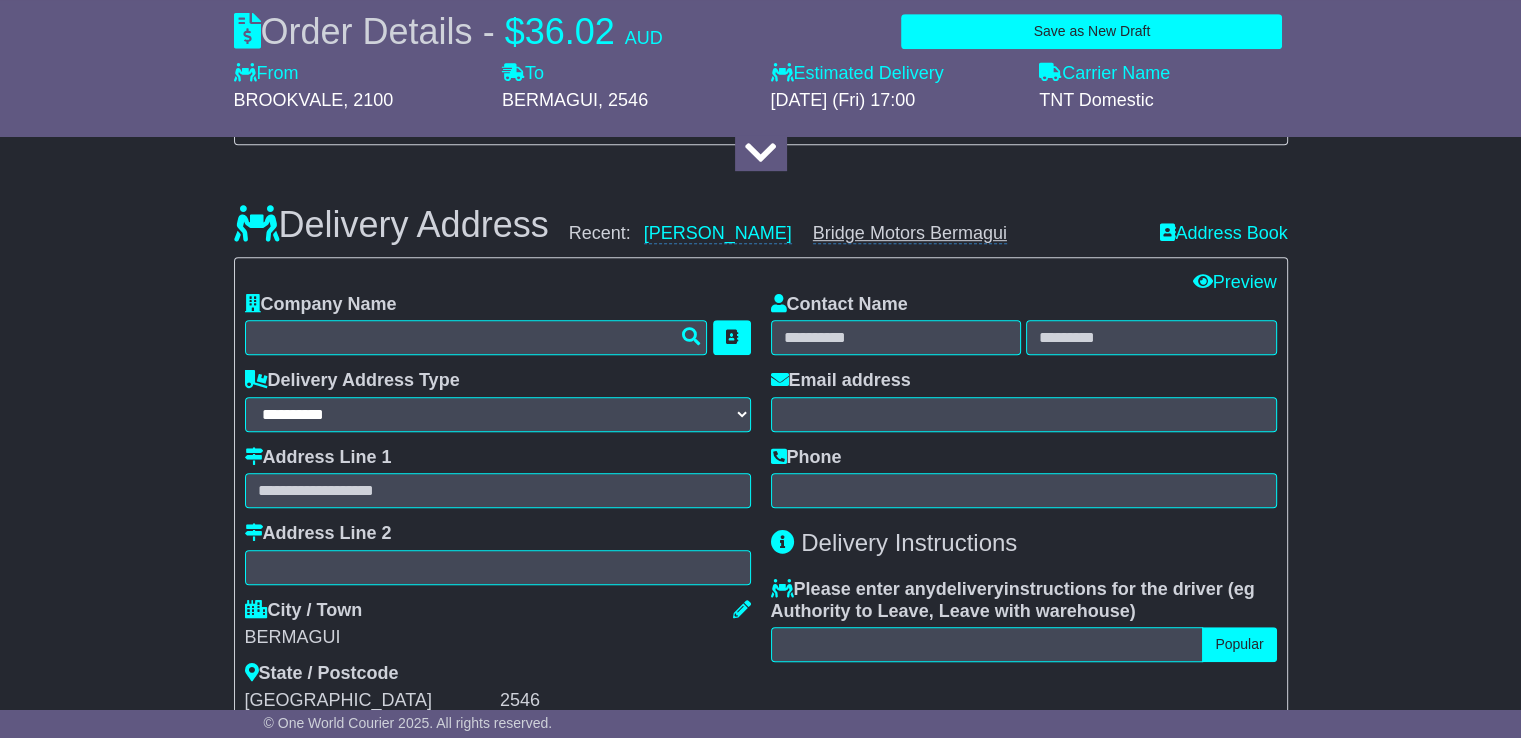 type on "********" 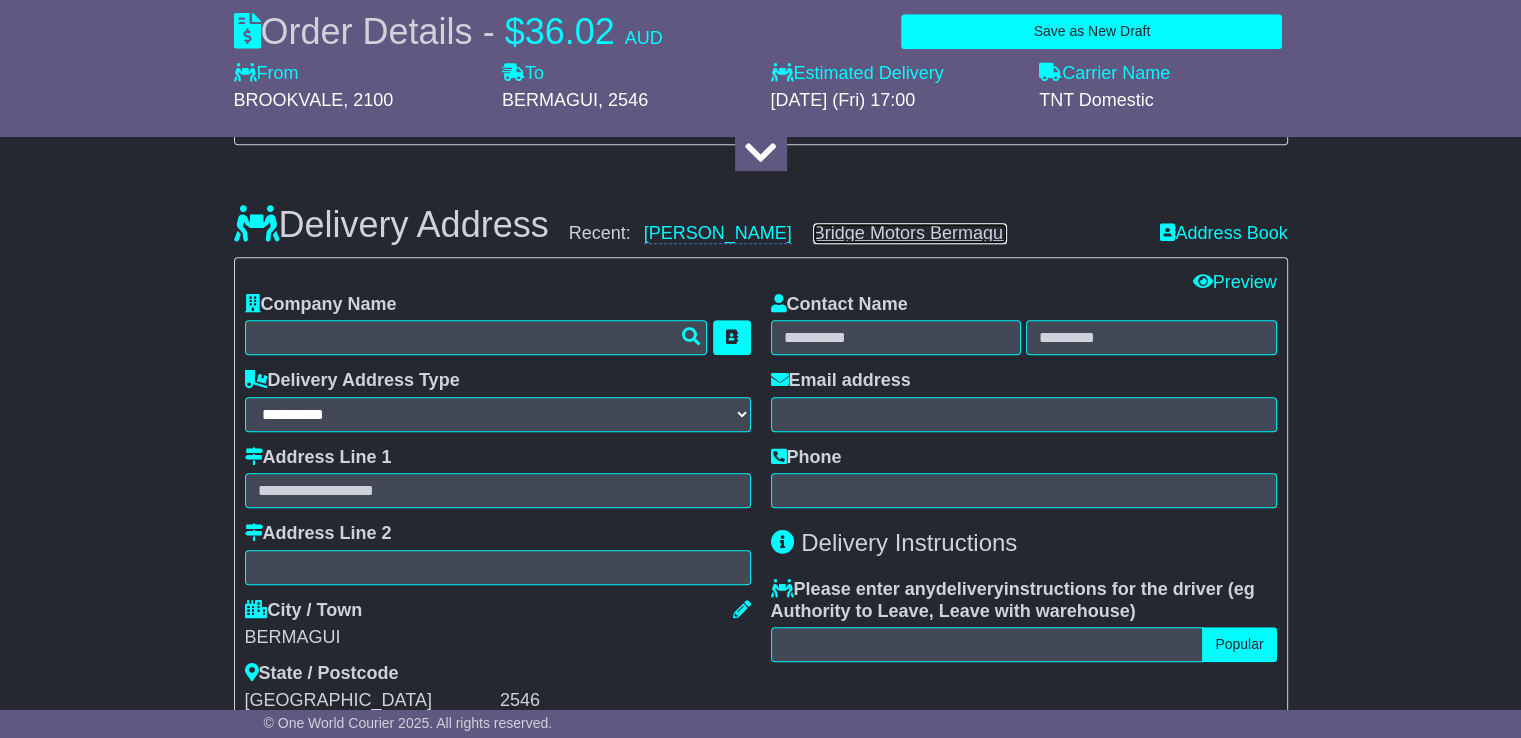 click on "Bridge Motors Bermagui" at bounding box center [910, 233] 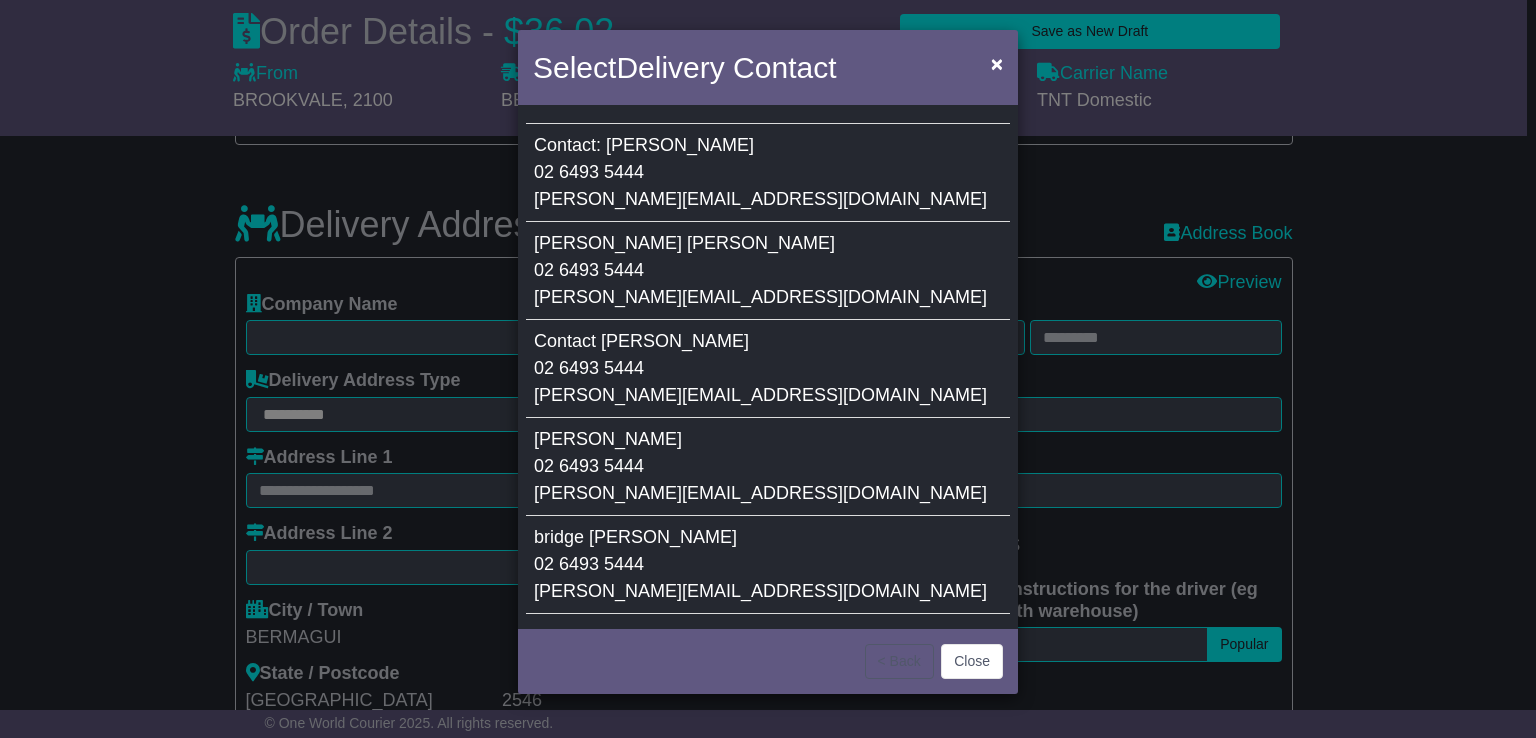 click on "Contact:" at bounding box center (567, 145) 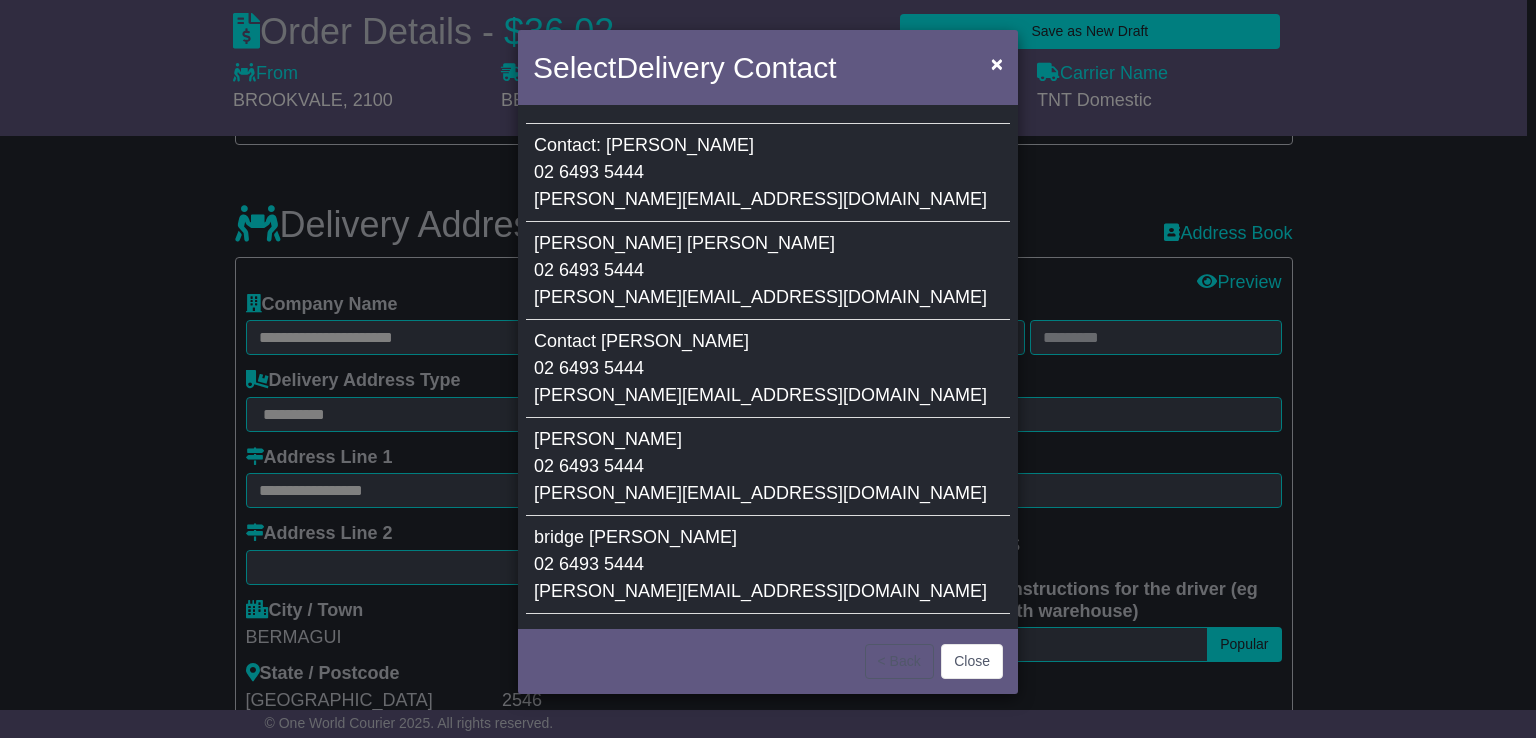 type on "********" 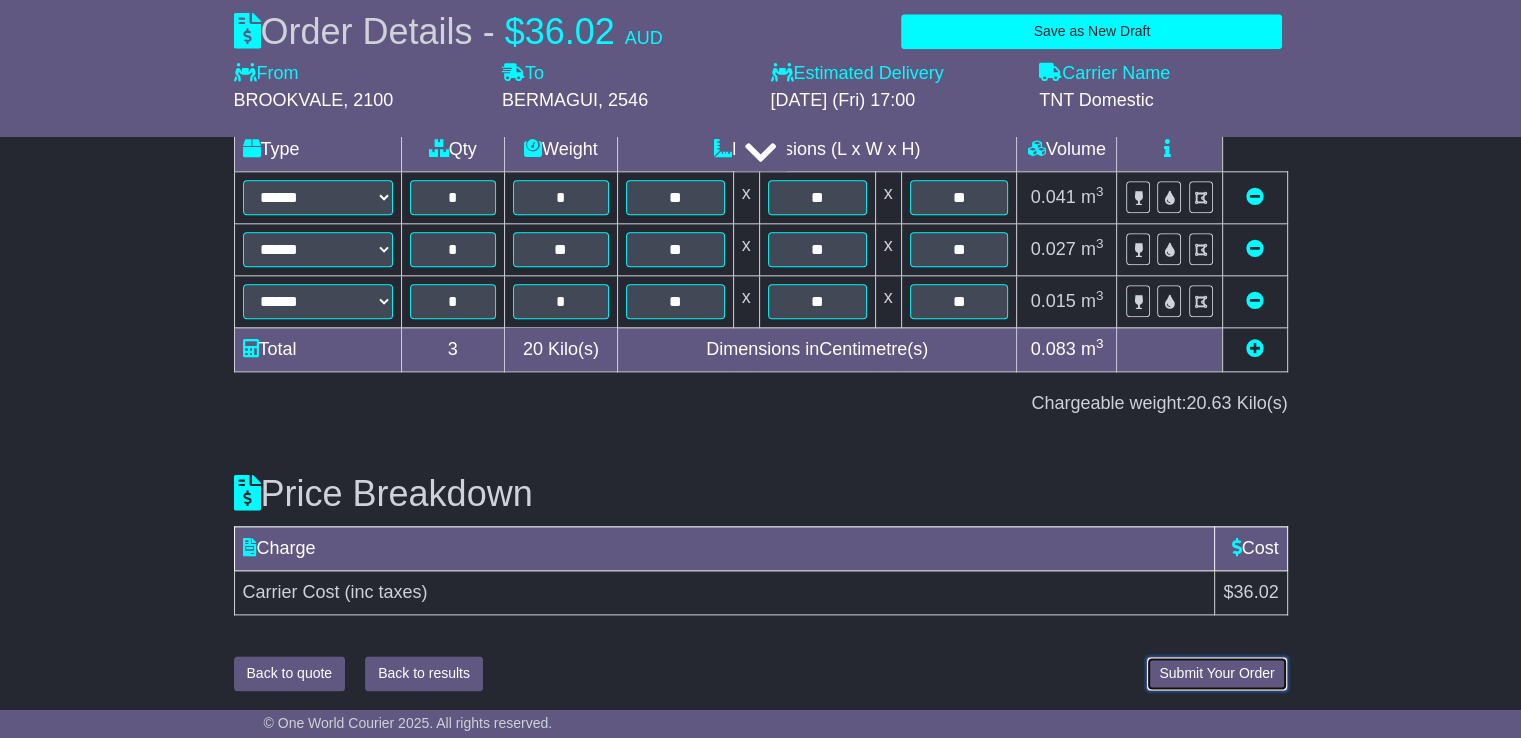 click on "Submit Your Order" at bounding box center [1216, 673] 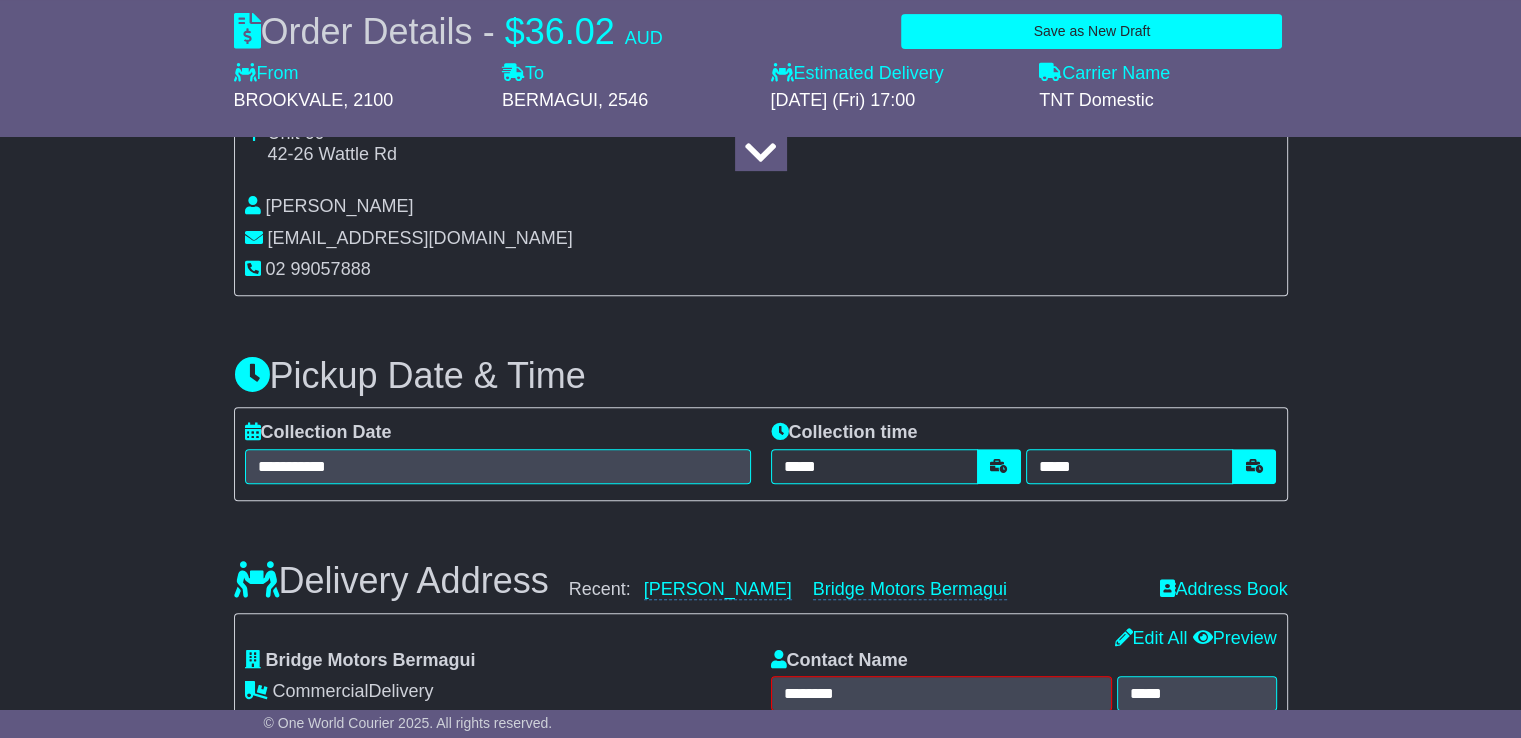 scroll, scrollTop: 933, scrollLeft: 0, axis: vertical 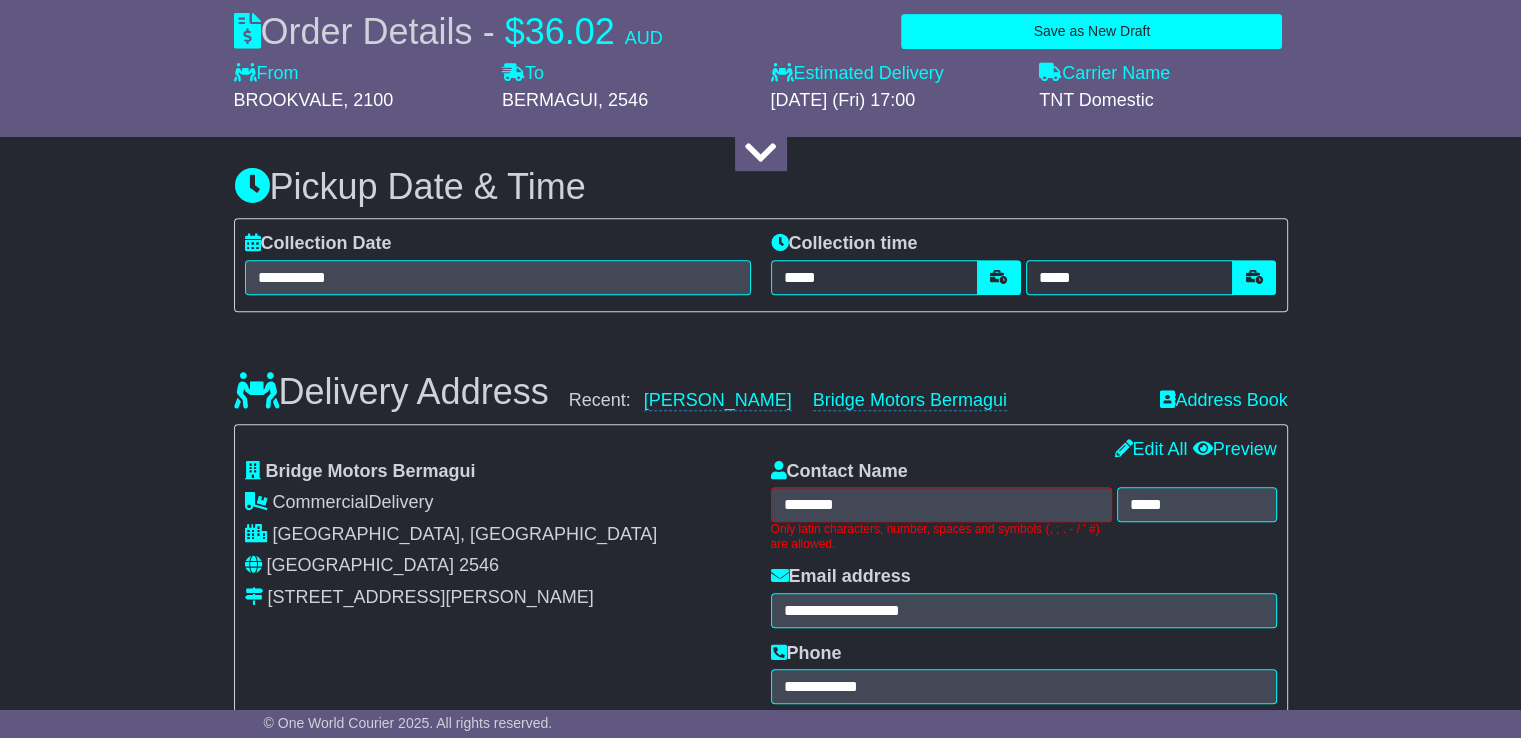 click on "Delivery Address
Recent:
[PERSON_NAME]
Bridge Motors Bermagui
Address Book" at bounding box center [761, 377] 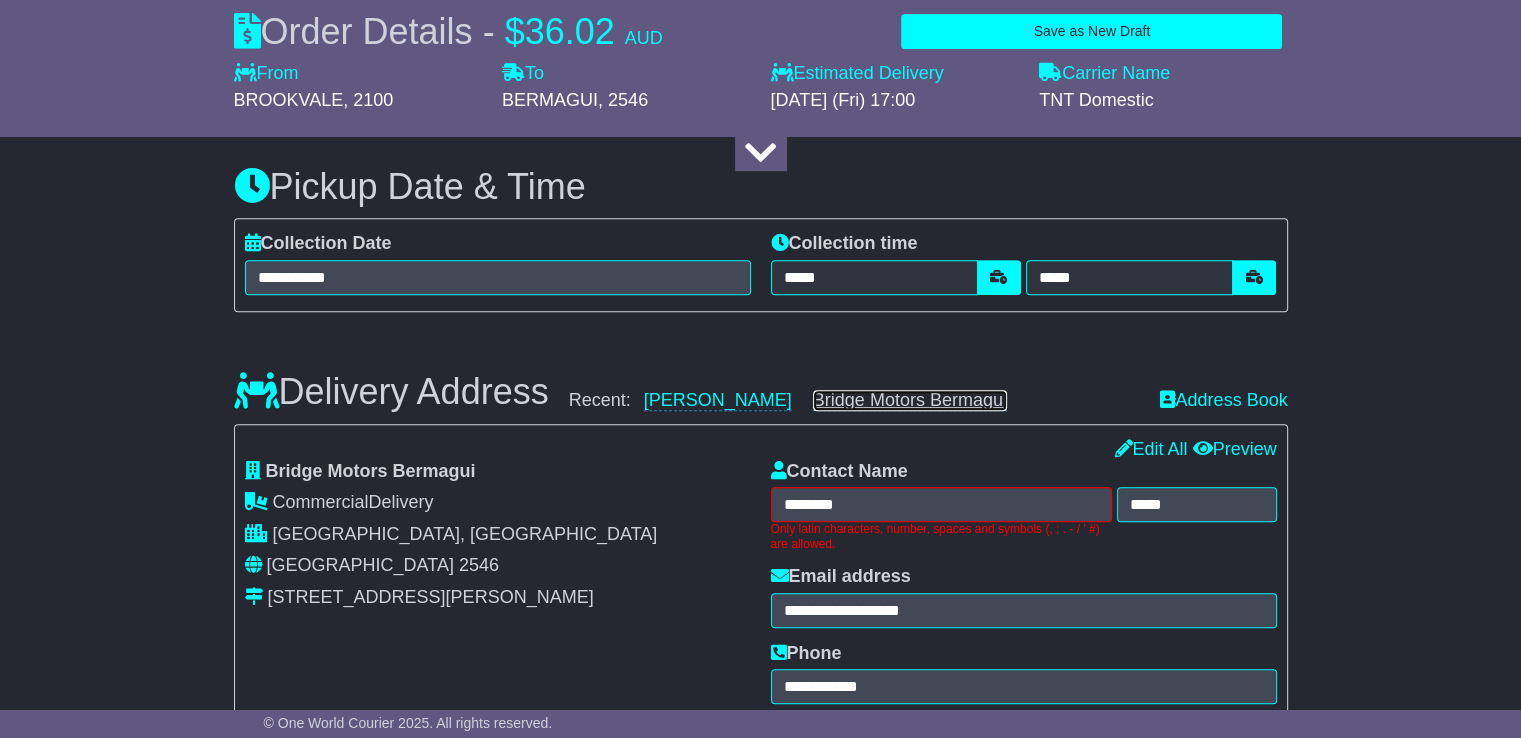 click on "Bridge Motors Bermagui" at bounding box center (910, 400) 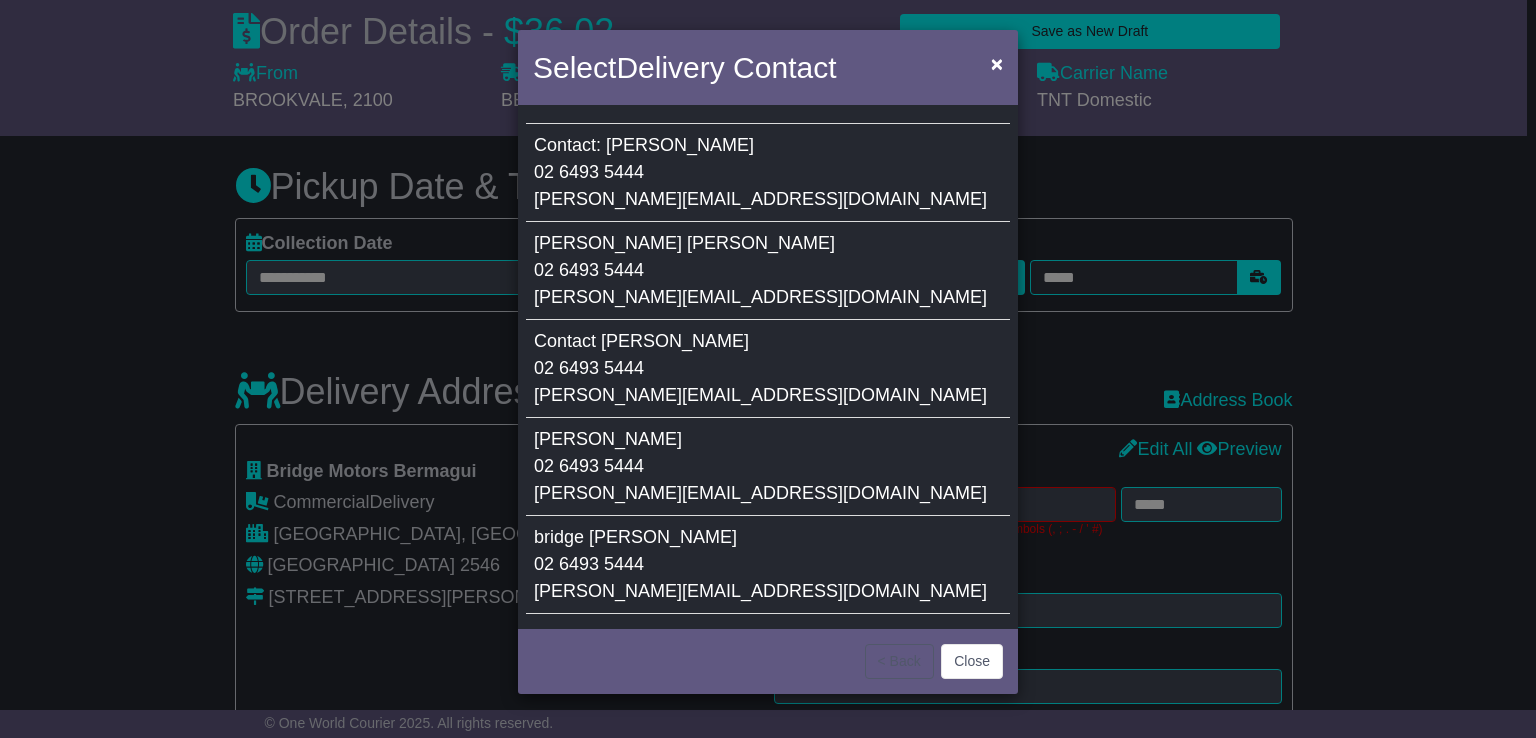 click on "Contact   [PERSON_NAME]
02 6493 5444
[PERSON_NAME][EMAIL_ADDRESS][DOMAIN_NAME]" at bounding box center [768, 369] 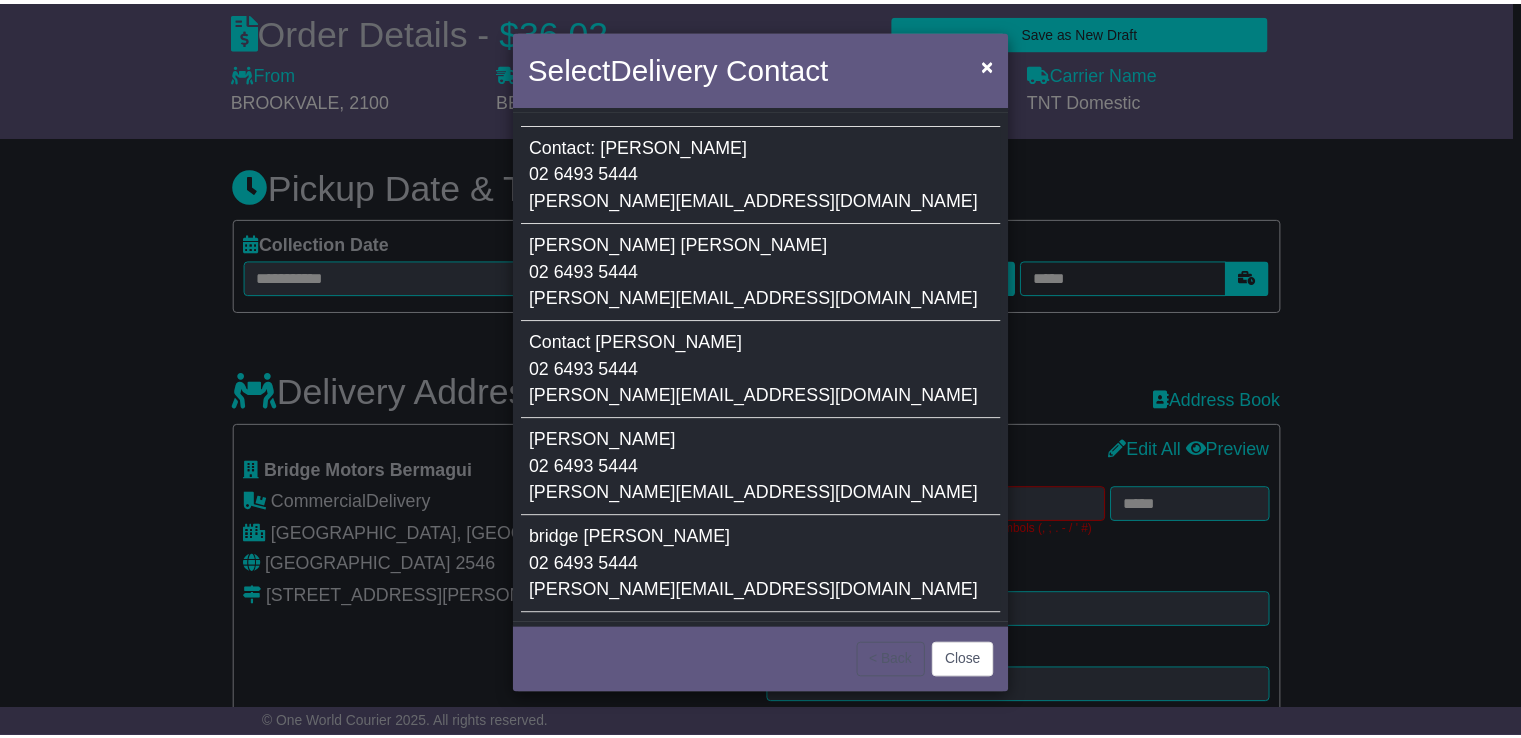 type on "*******" 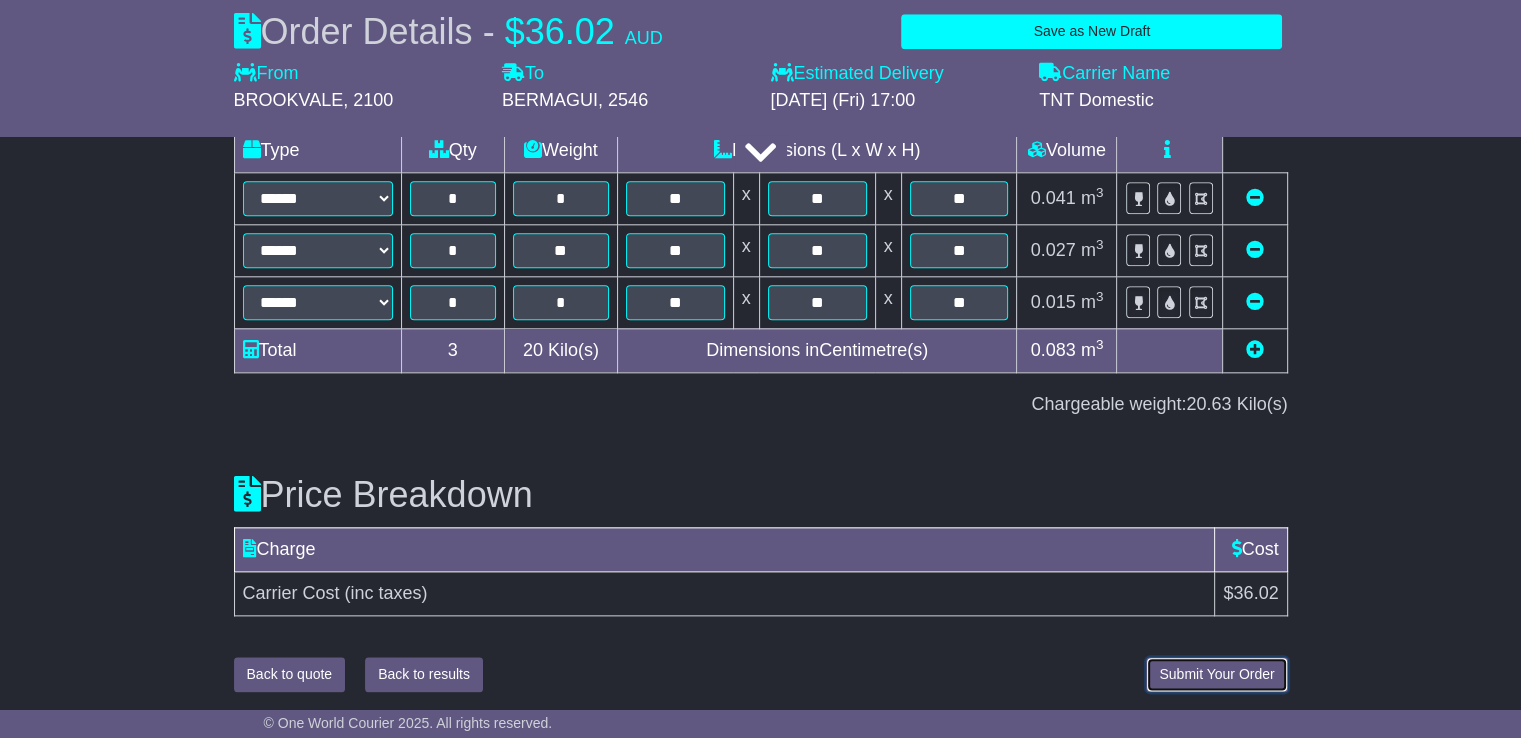 click on "Submit Your Order" at bounding box center [1216, 674] 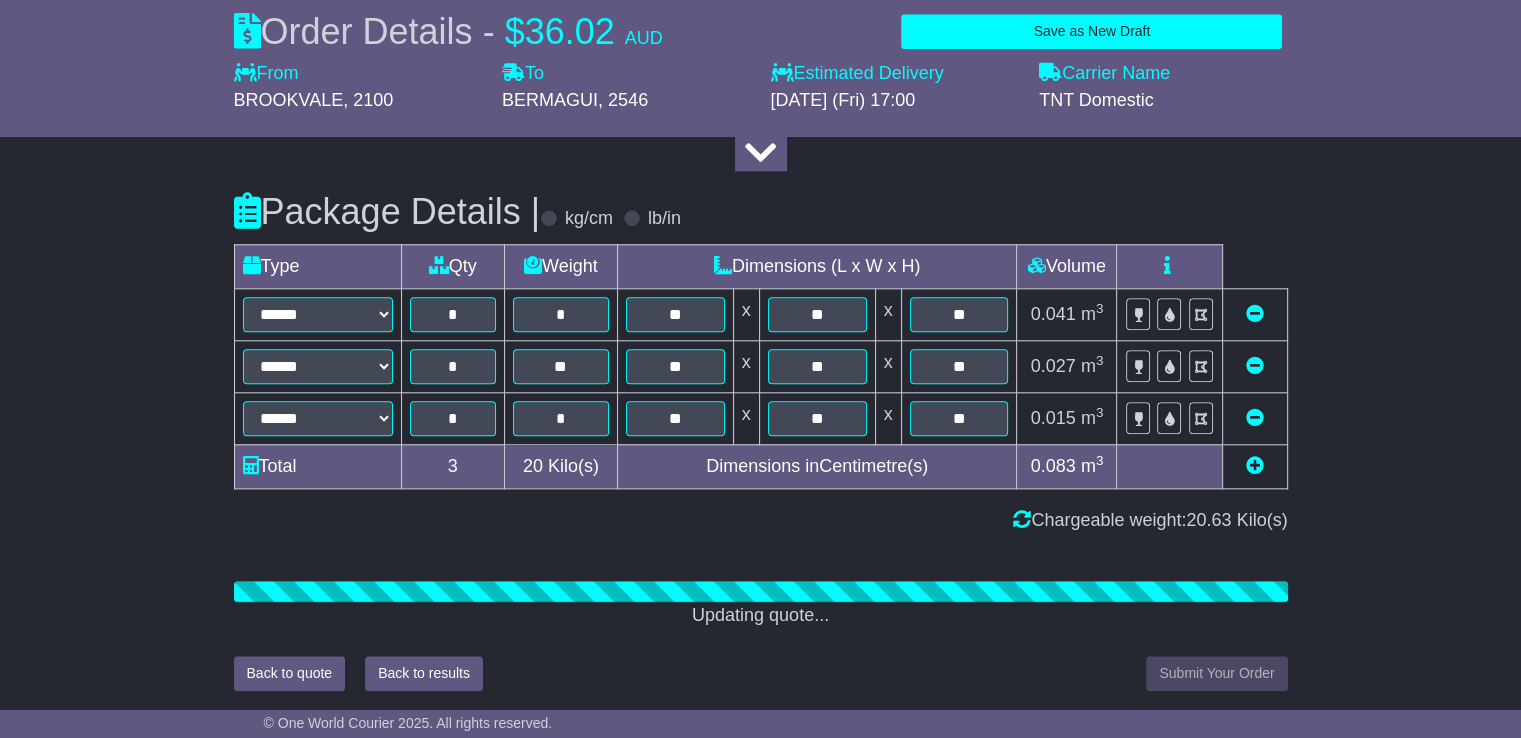 scroll, scrollTop: 2167, scrollLeft: 0, axis: vertical 